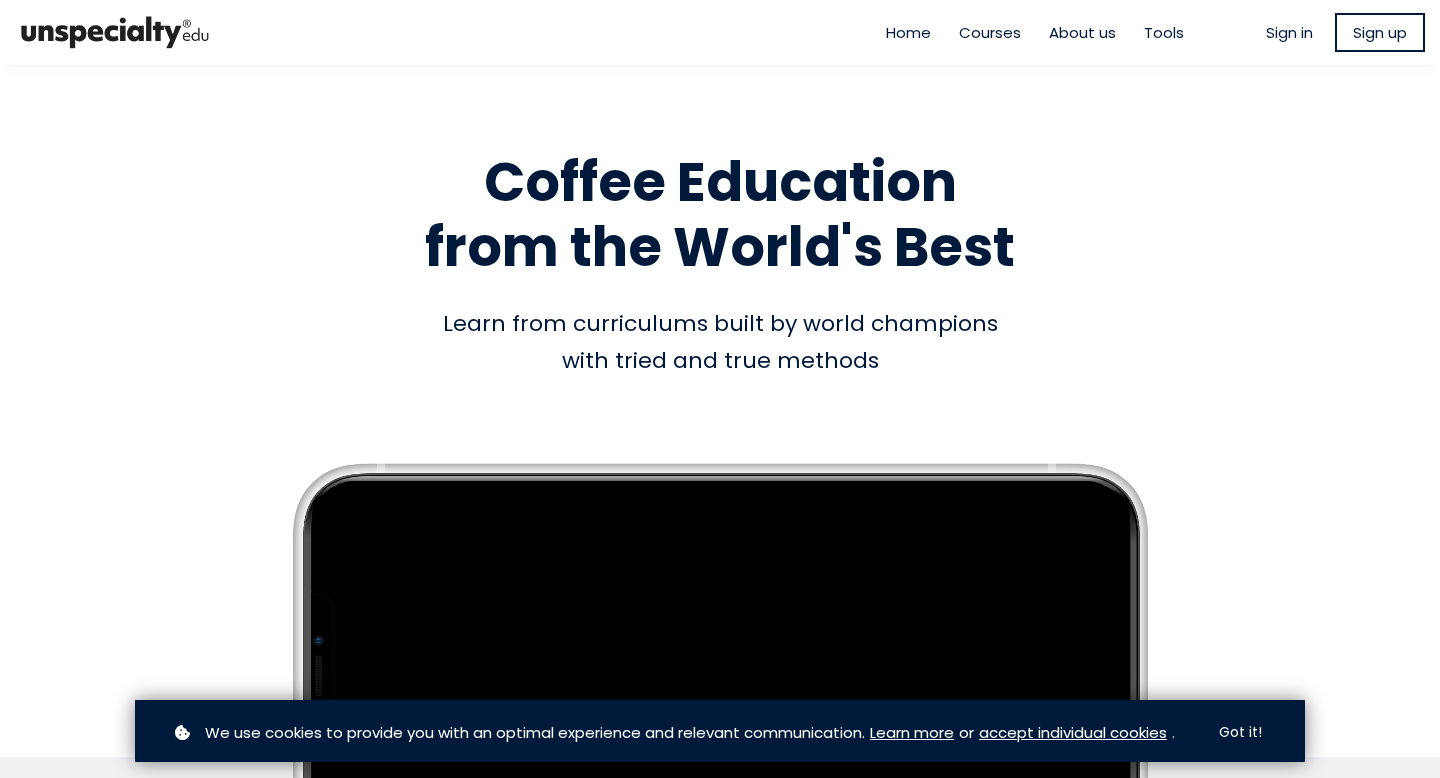 scroll, scrollTop: 0, scrollLeft: 0, axis: both 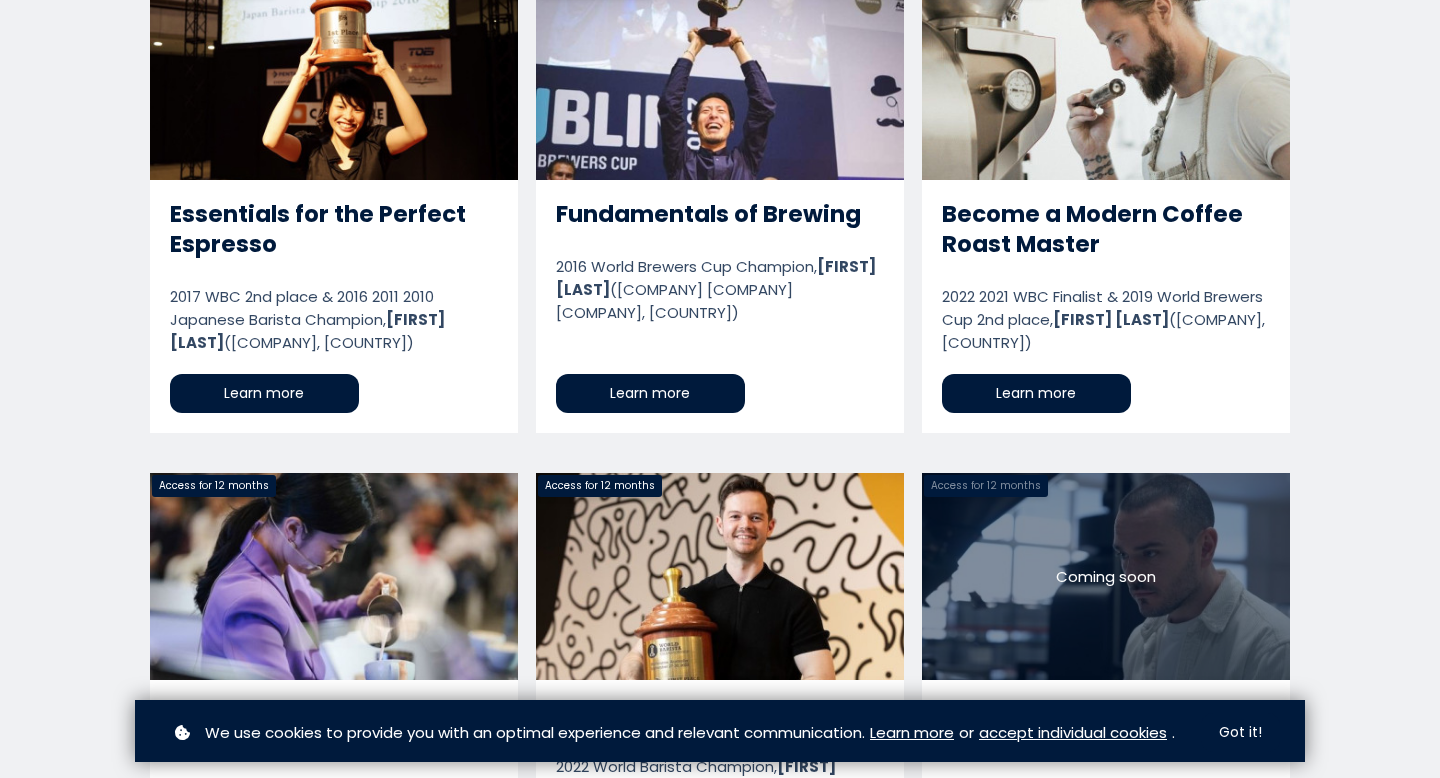 click on "Become a Modern Coffee Roast Master" at bounding box center (1106, 203) 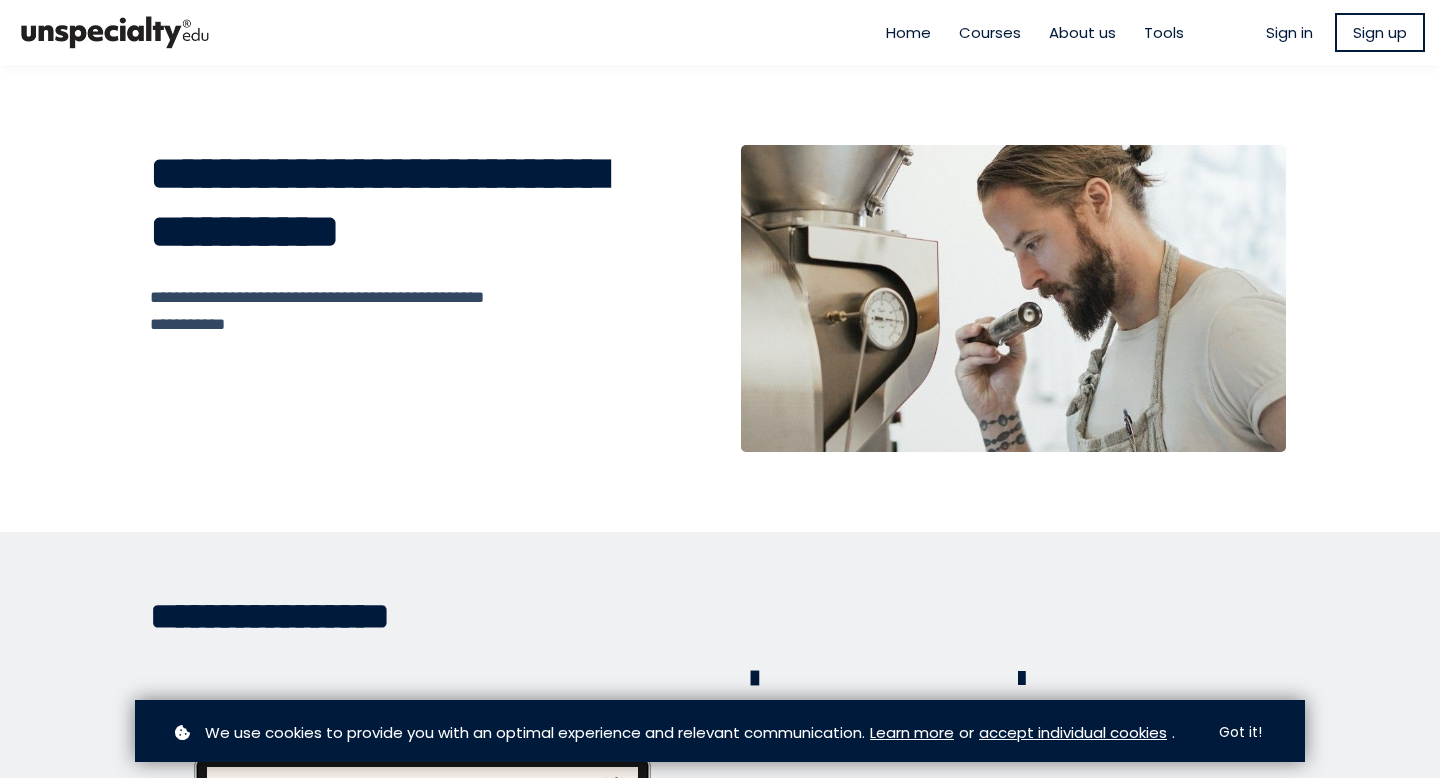 scroll, scrollTop: 0, scrollLeft: 0, axis: both 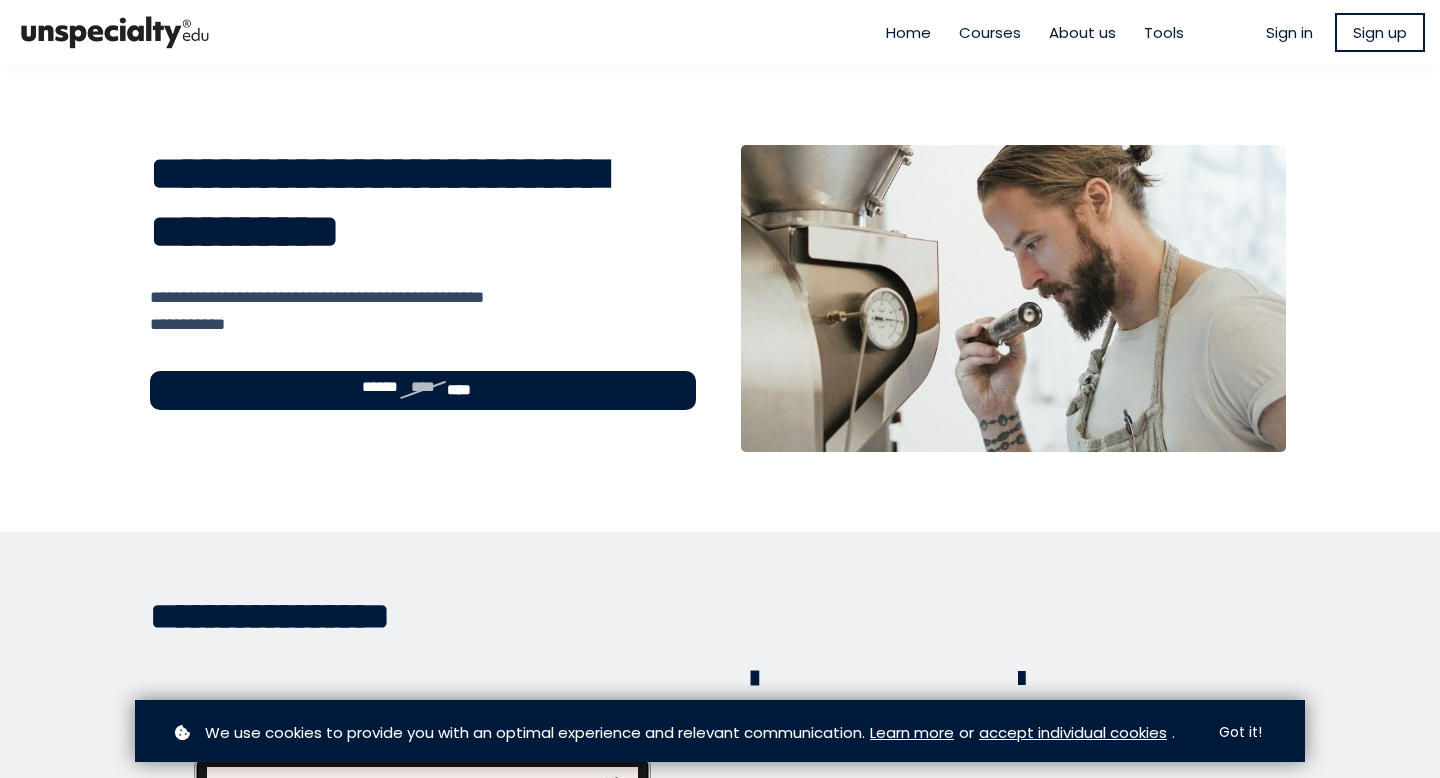 click on "****" at bounding box center [459, 389] 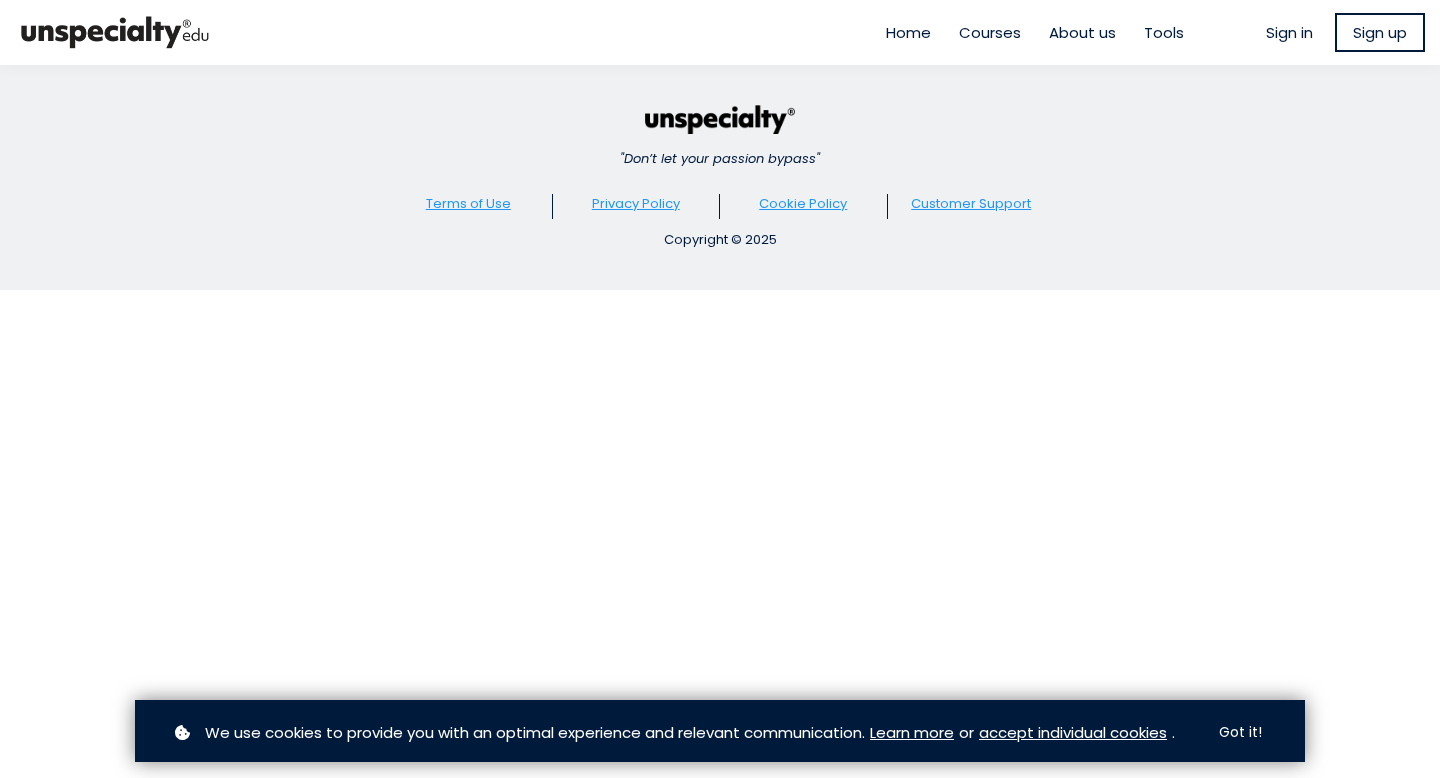 scroll, scrollTop: 0, scrollLeft: 0, axis: both 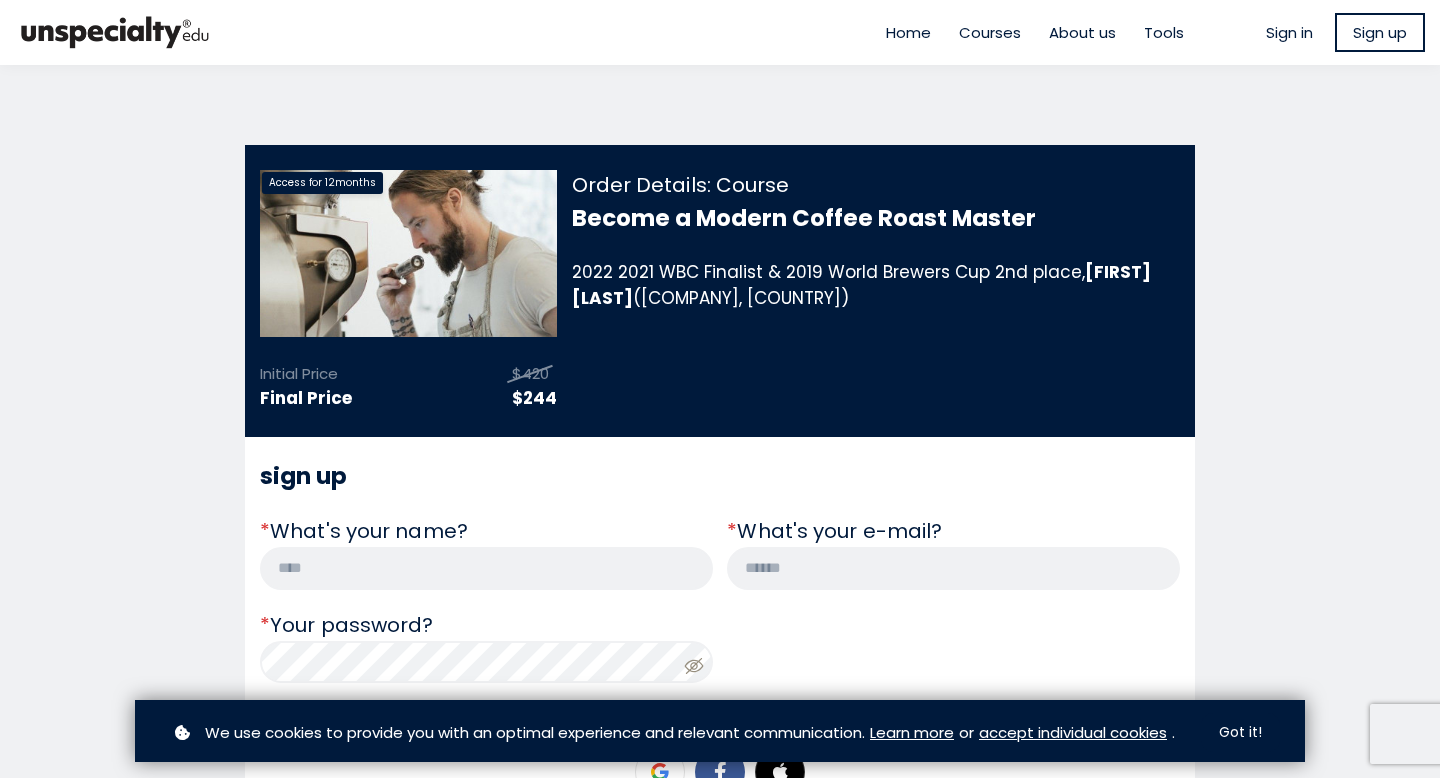 click at bounding box center (486, 568) 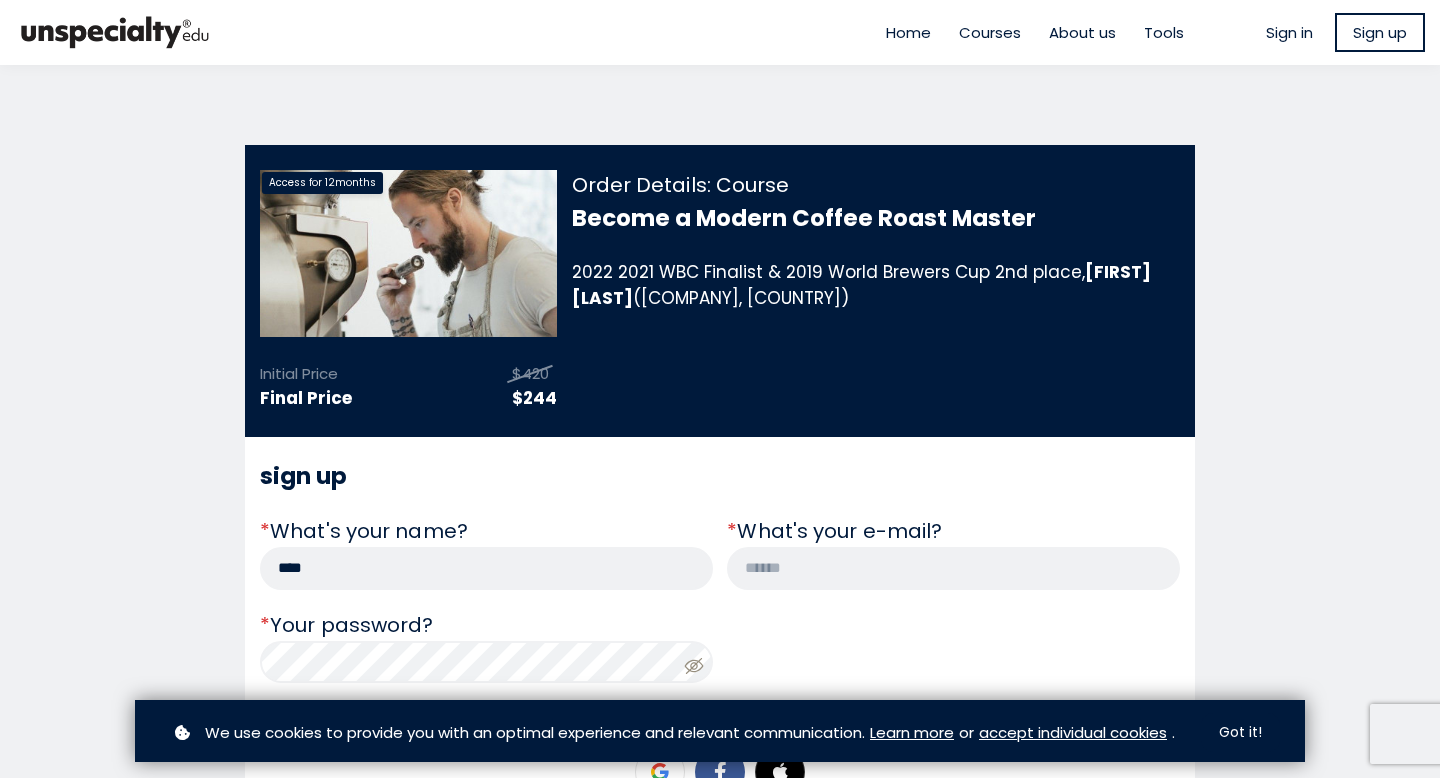 type on "****" 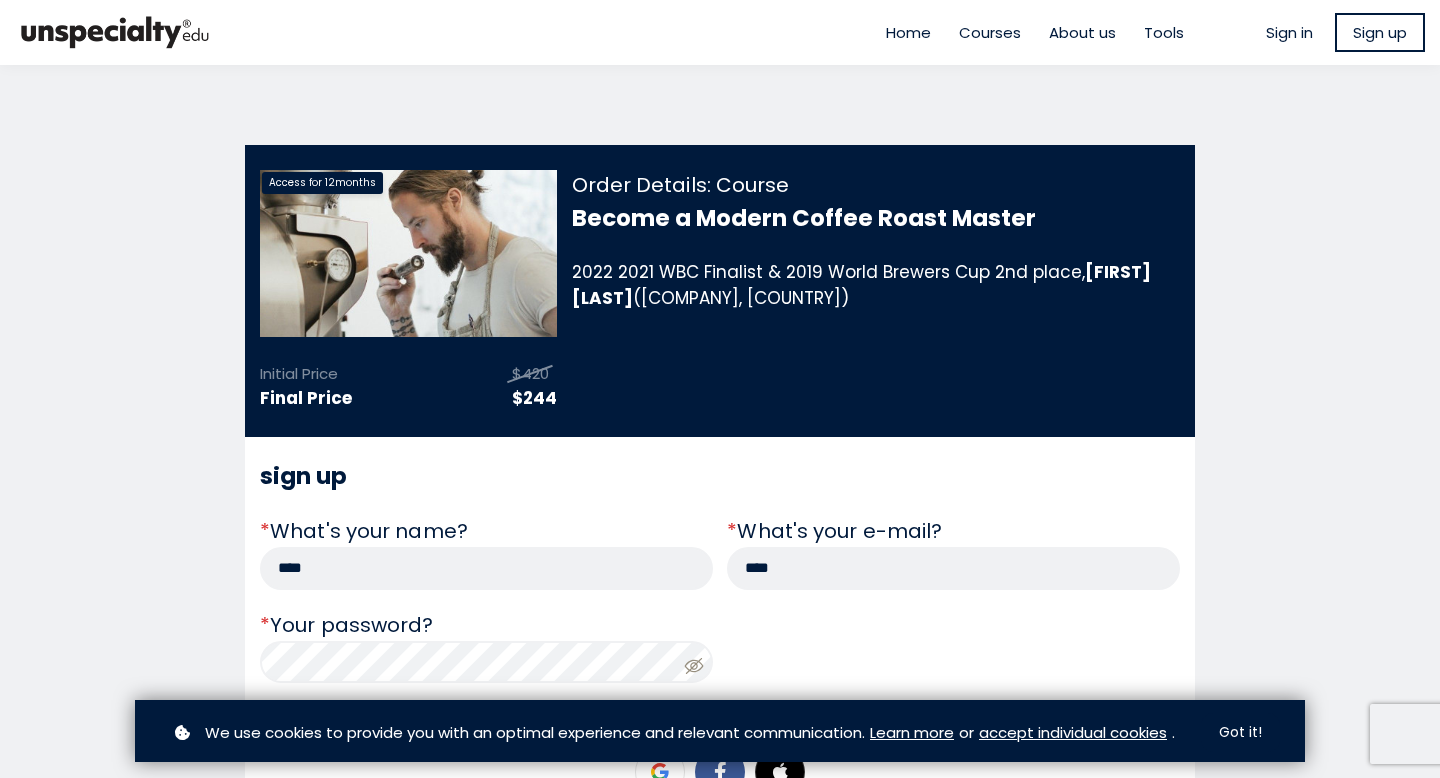 type on "**********" 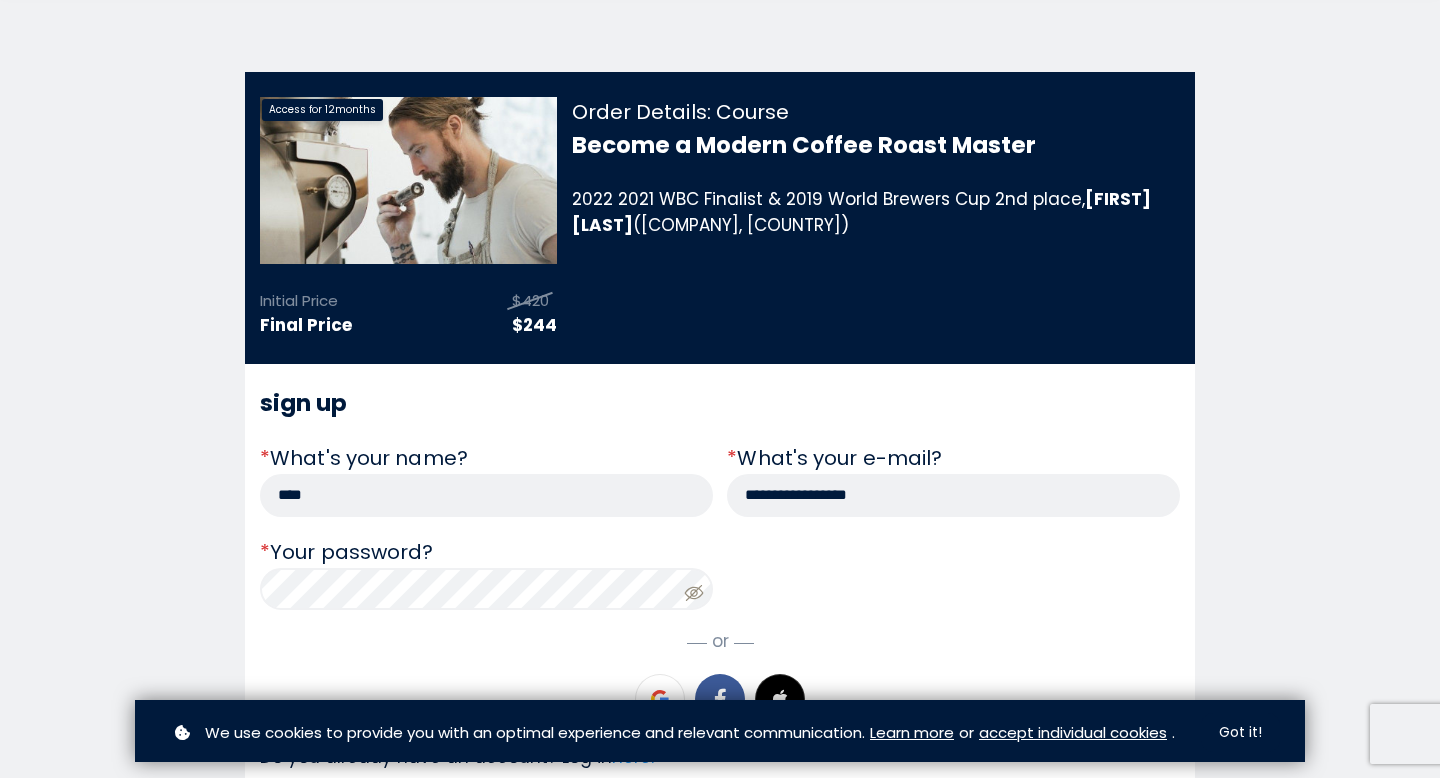 scroll, scrollTop: 116, scrollLeft: 0, axis: vertical 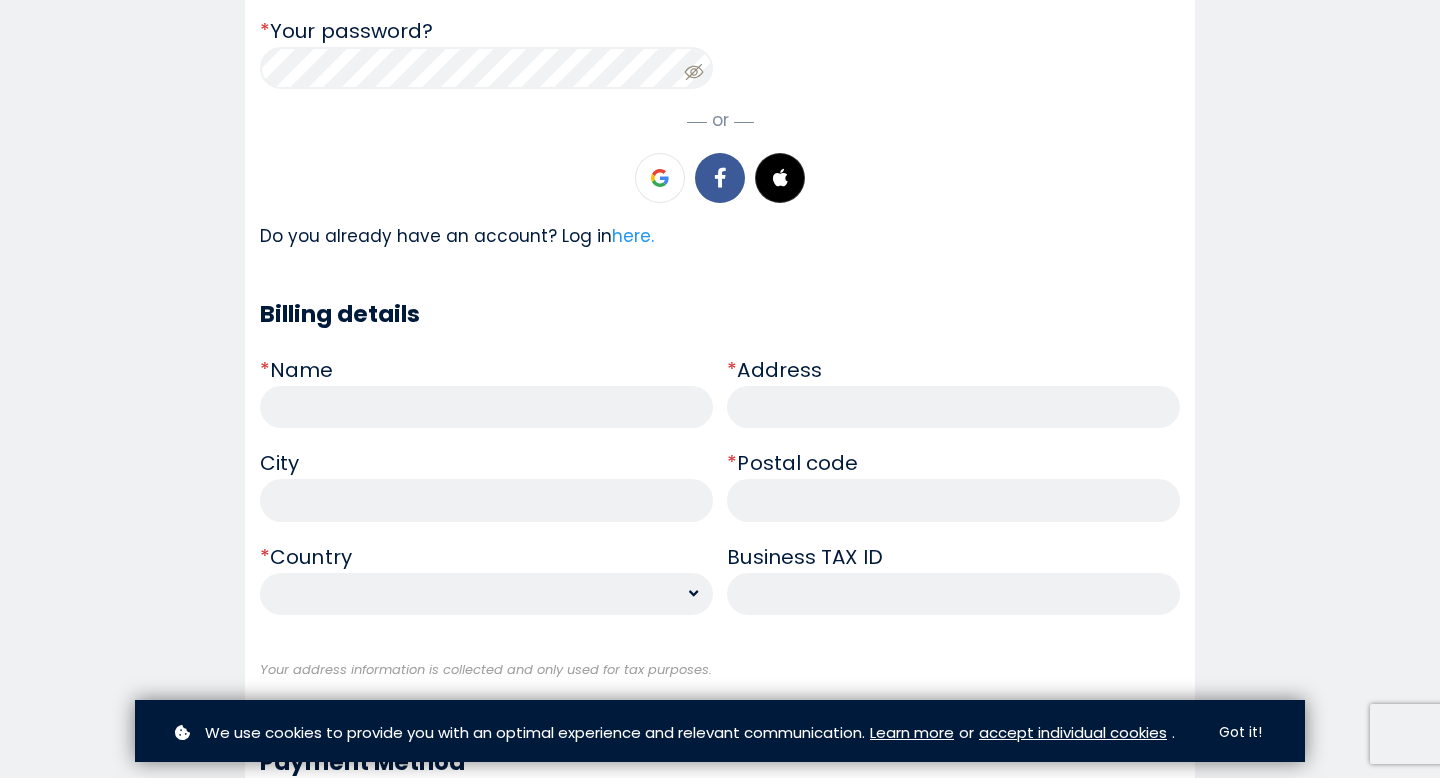 click at bounding box center [486, 407] 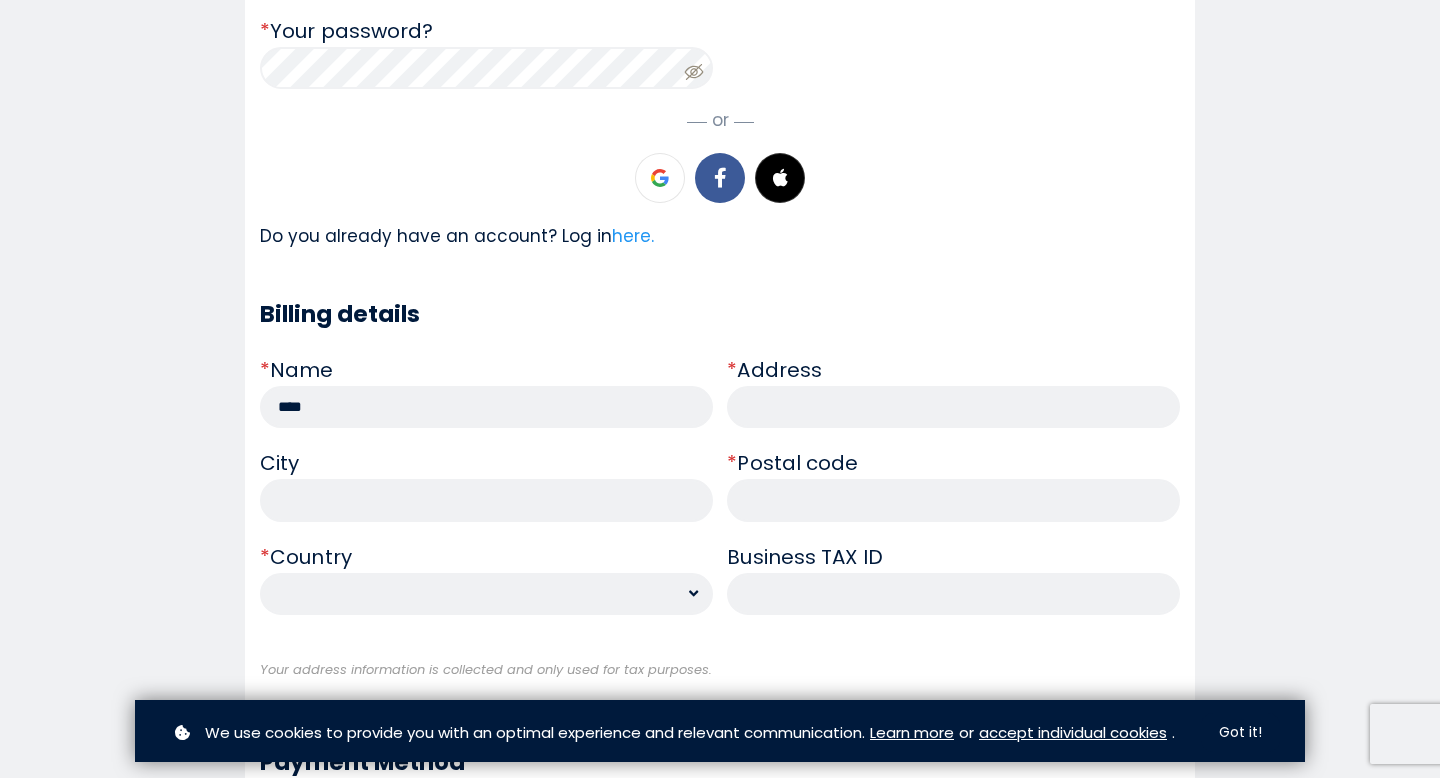 type on "****" 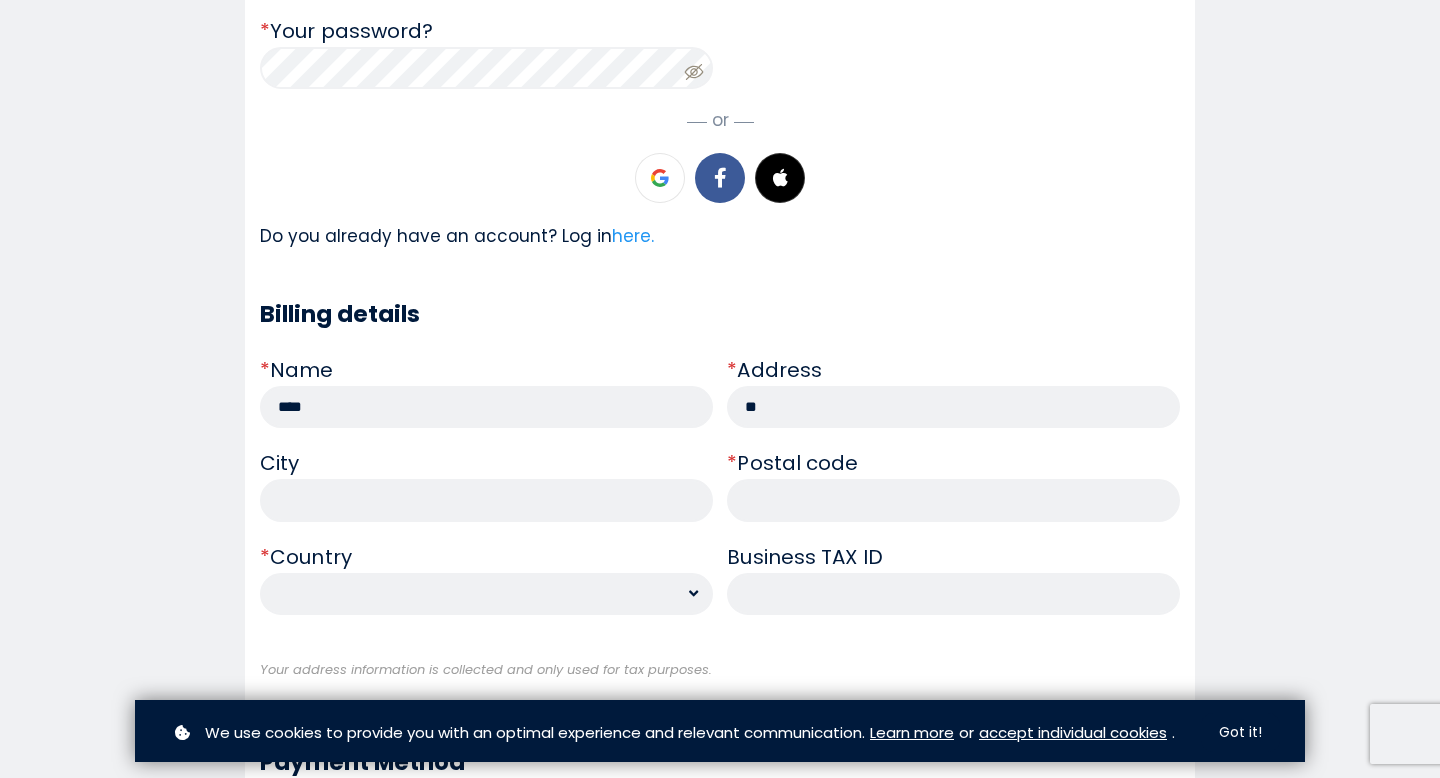 type on "*" 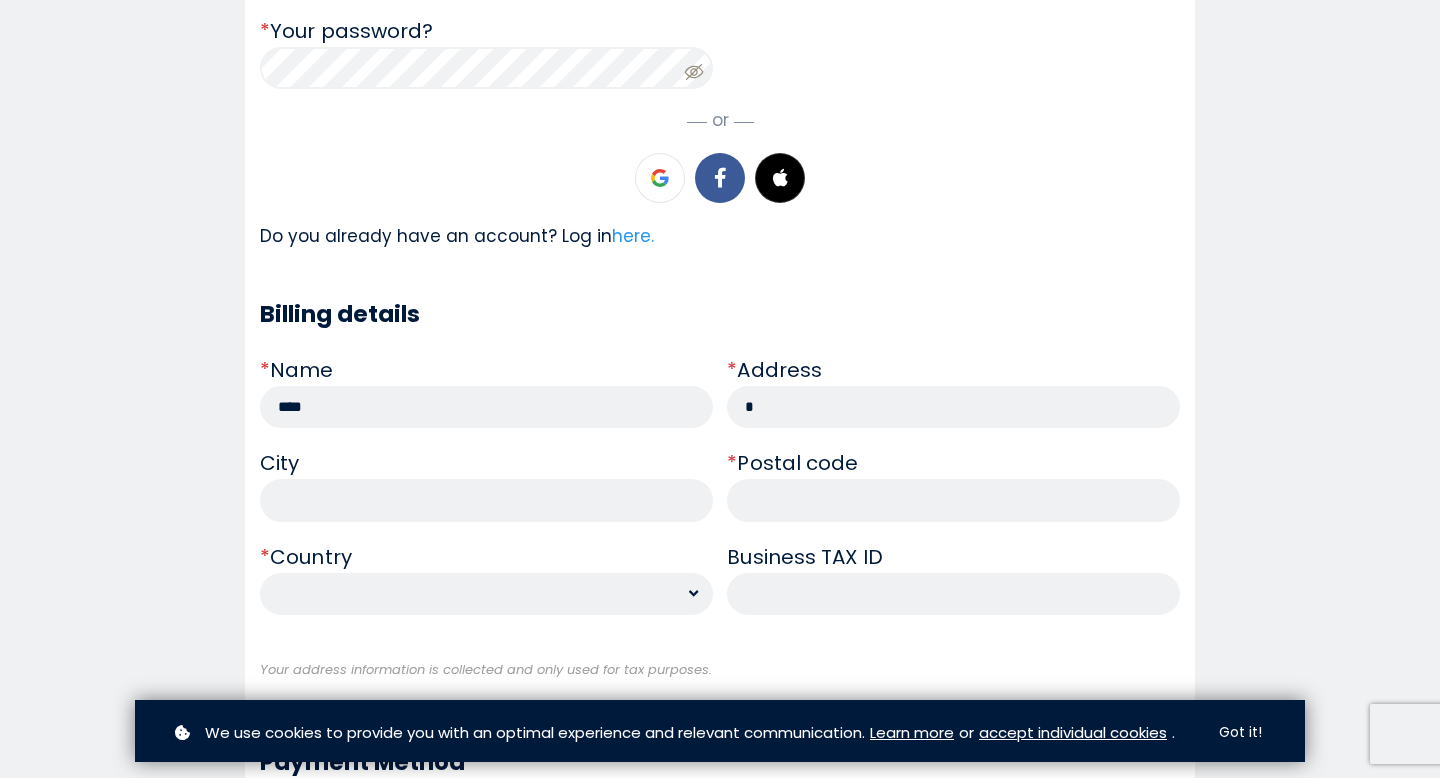 type 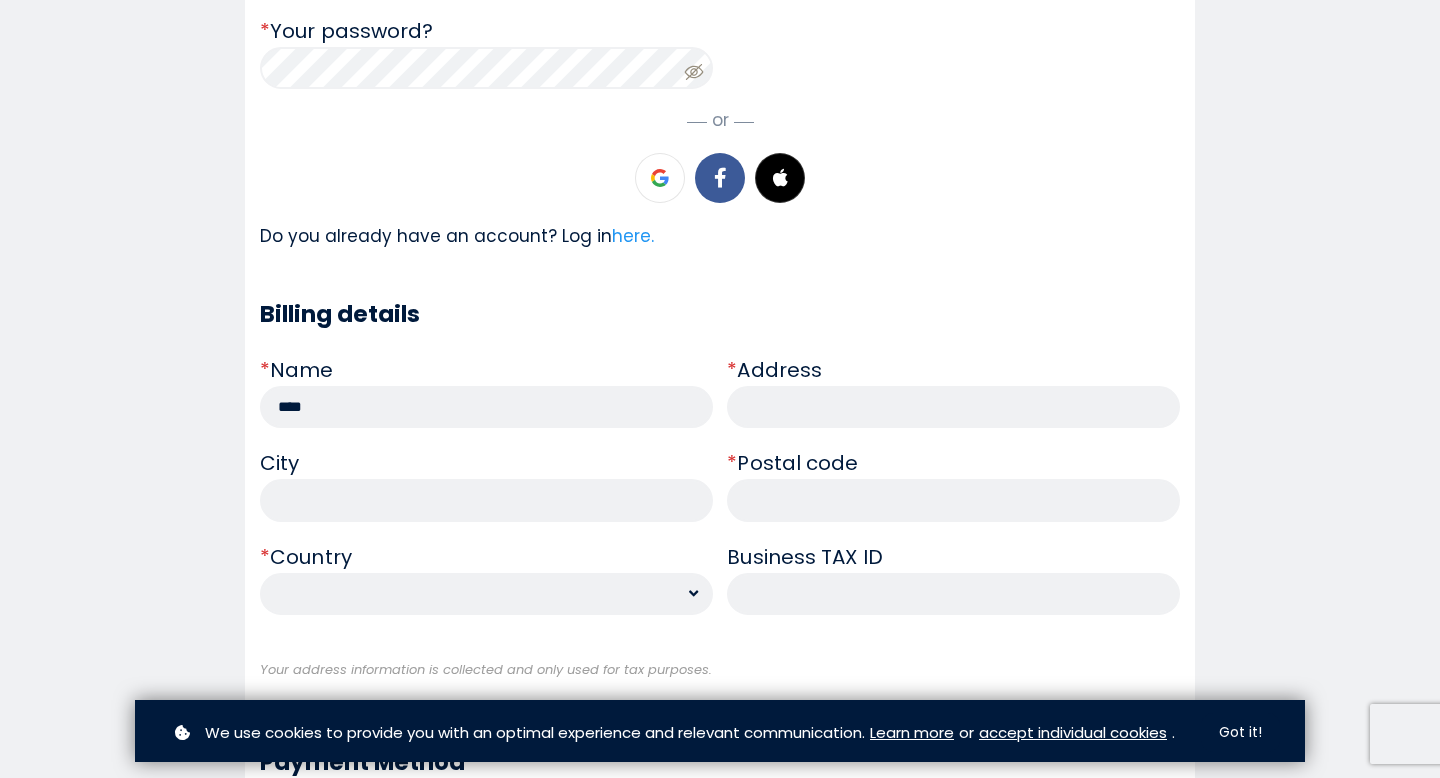 click at bounding box center (486, 500) 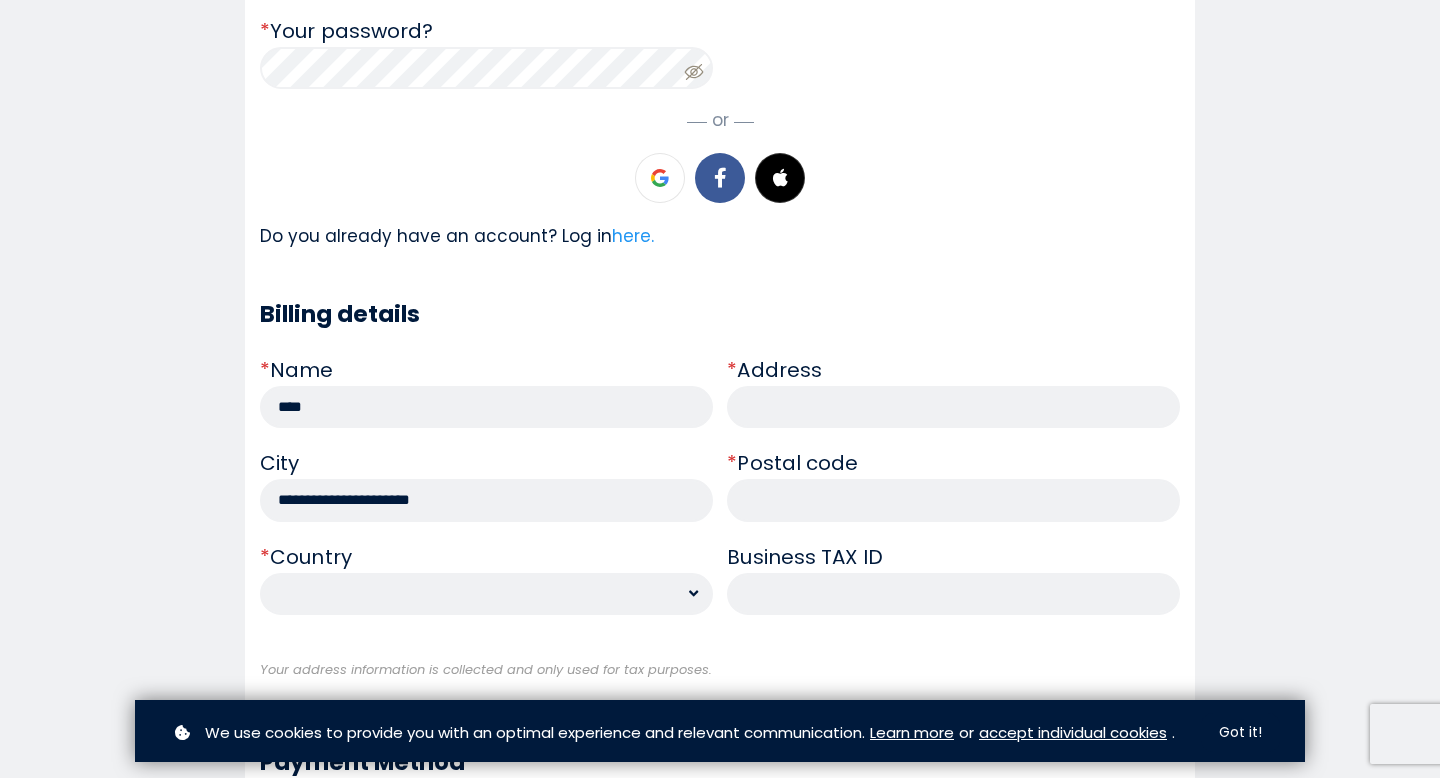 type on "**********" 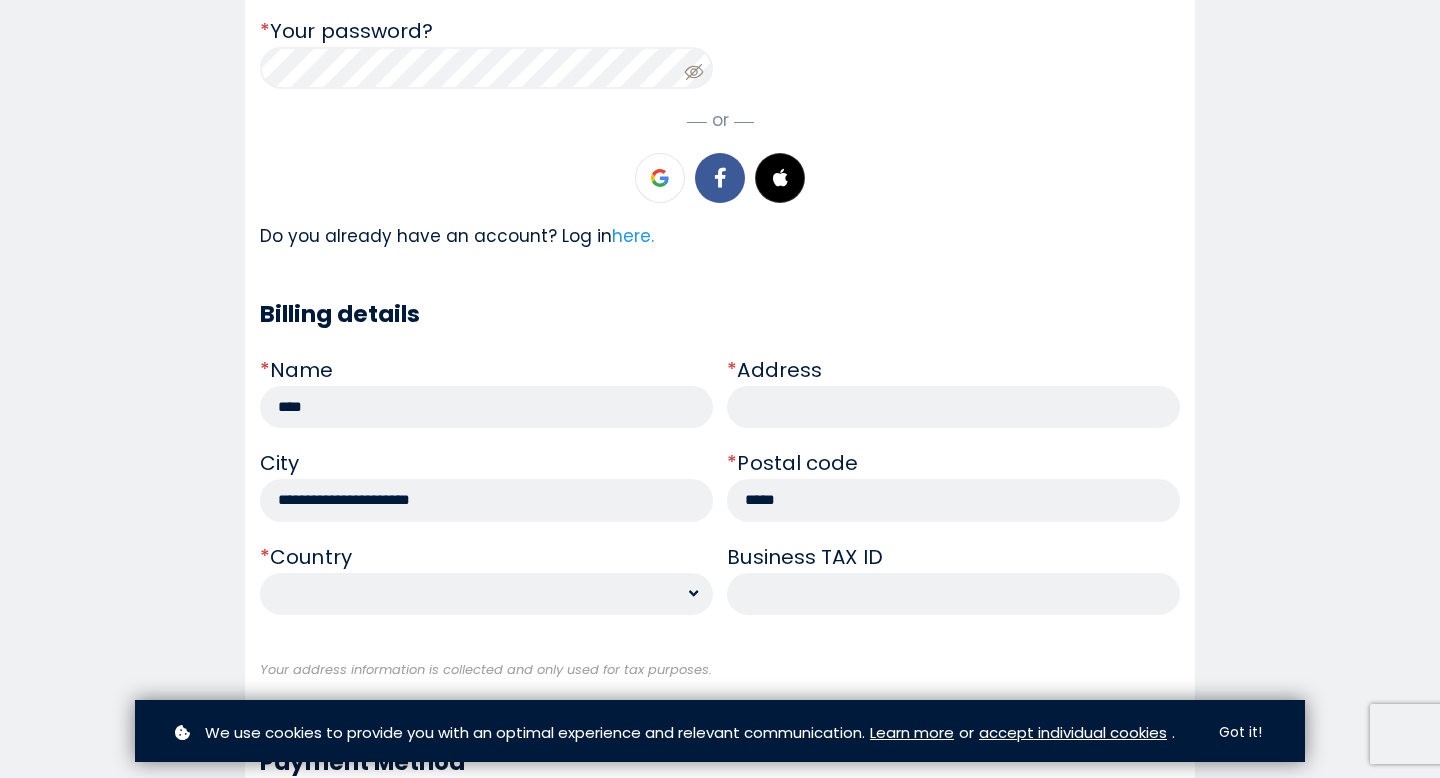 type on "*****" 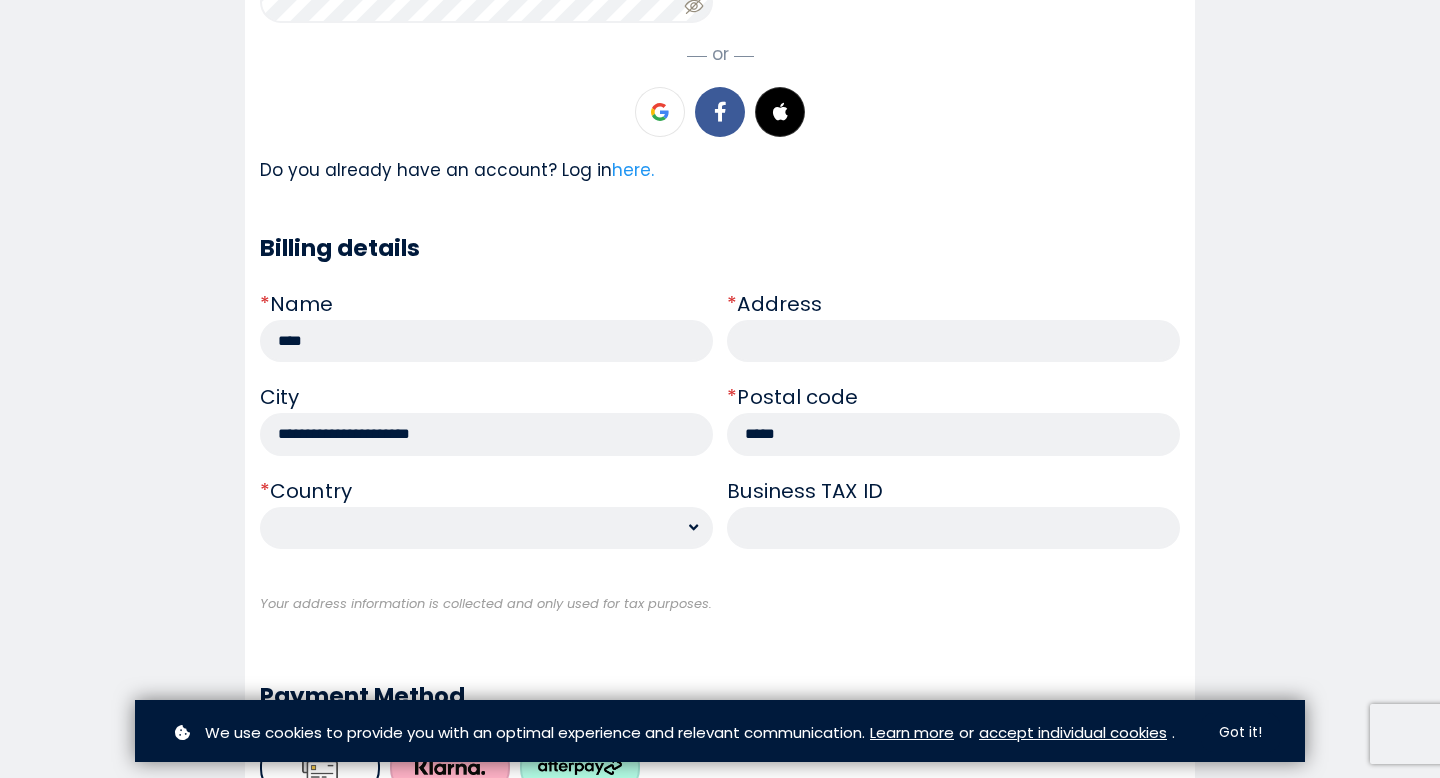 scroll, scrollTop: 663, scrollLeft: 0, axis: vertical 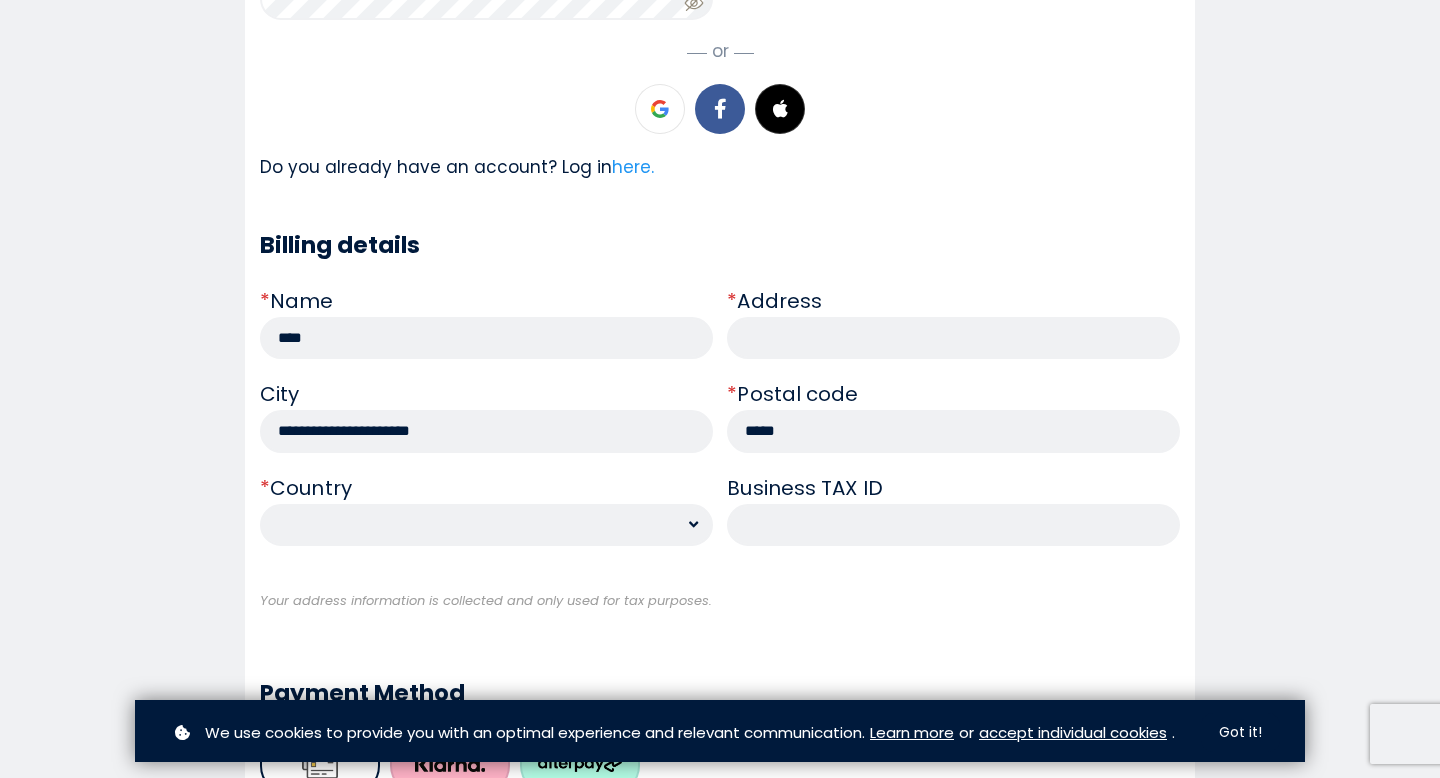 click at bounding box center (953, 338) 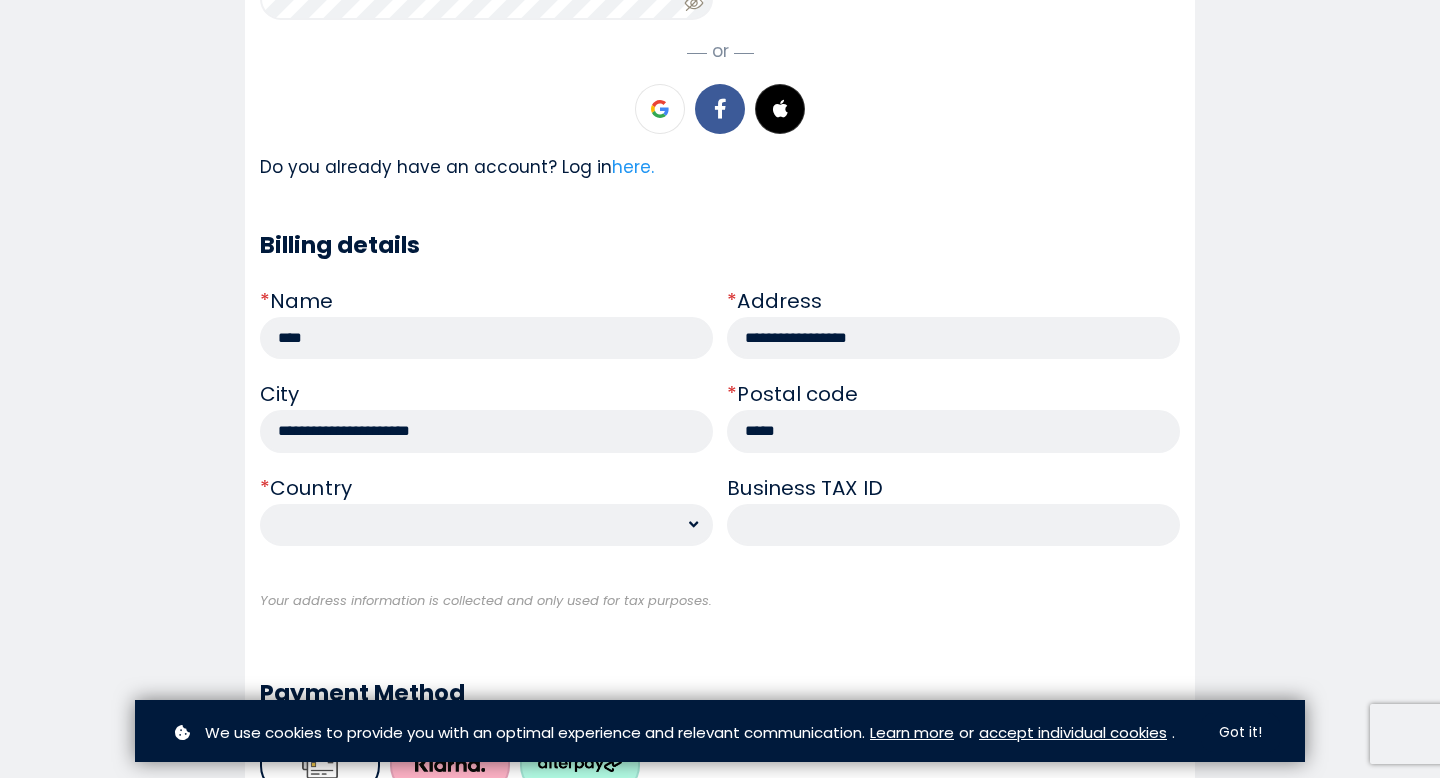 type on "**********" 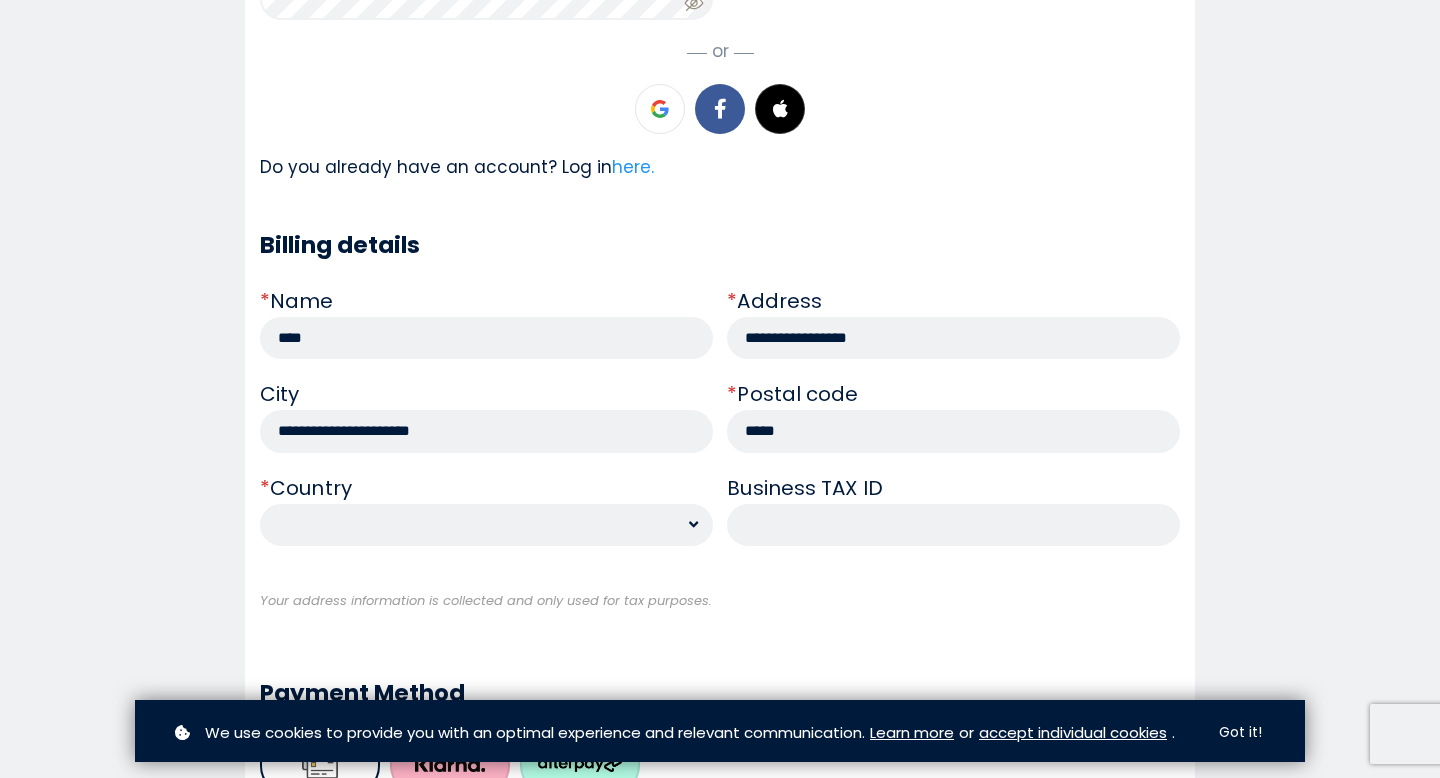 click on "**********" at bounding box center [486, 525] 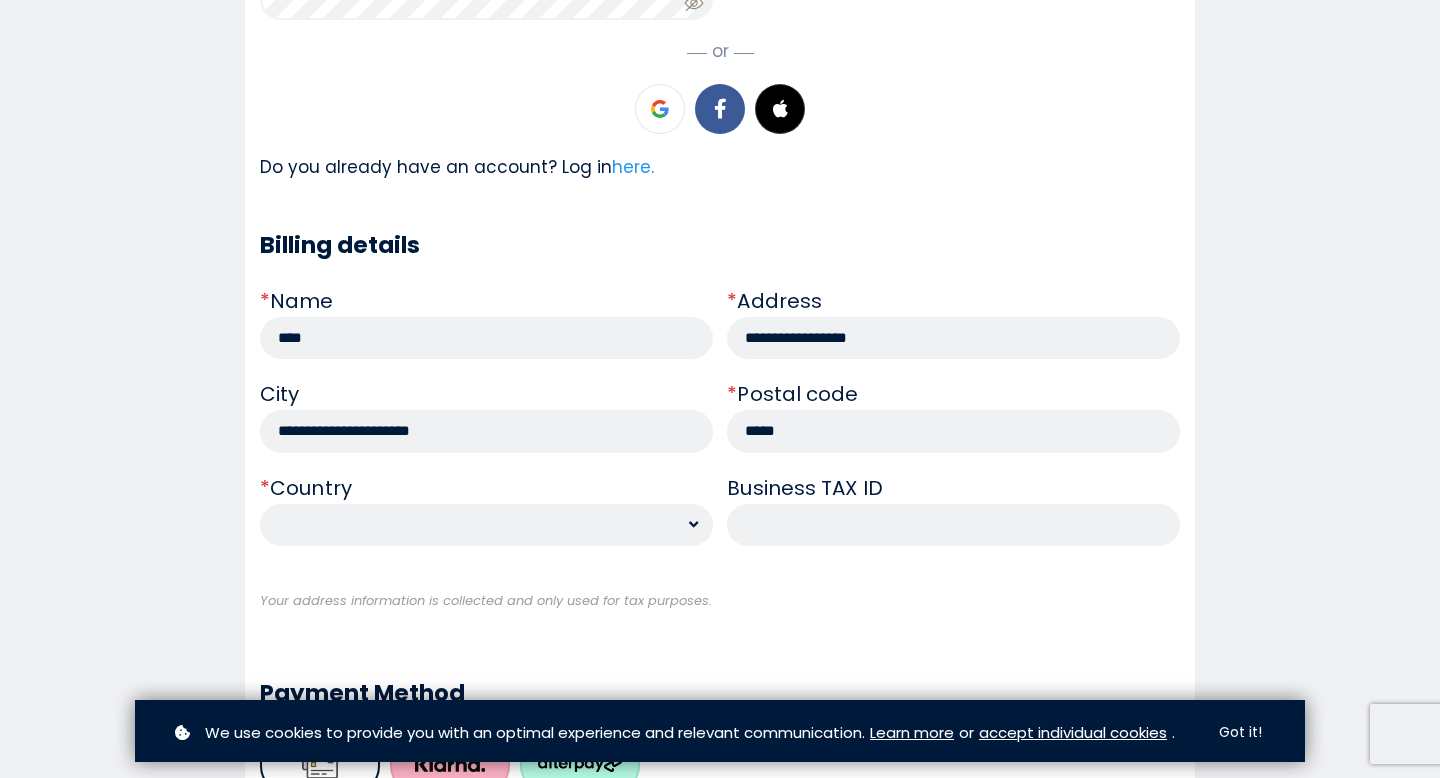 select on "**" 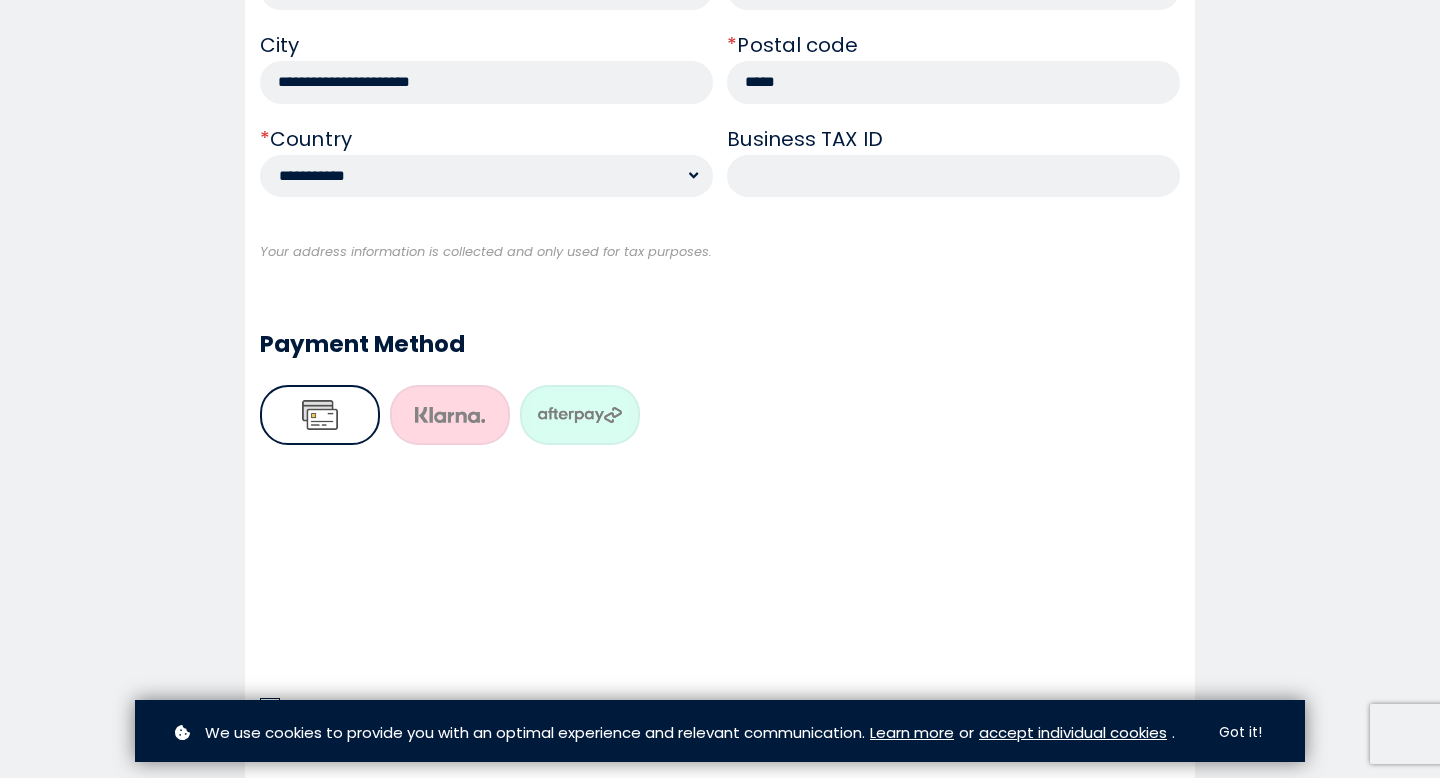 scroll, scrollTop: 999, scrollLeft: 0, axis: vertical 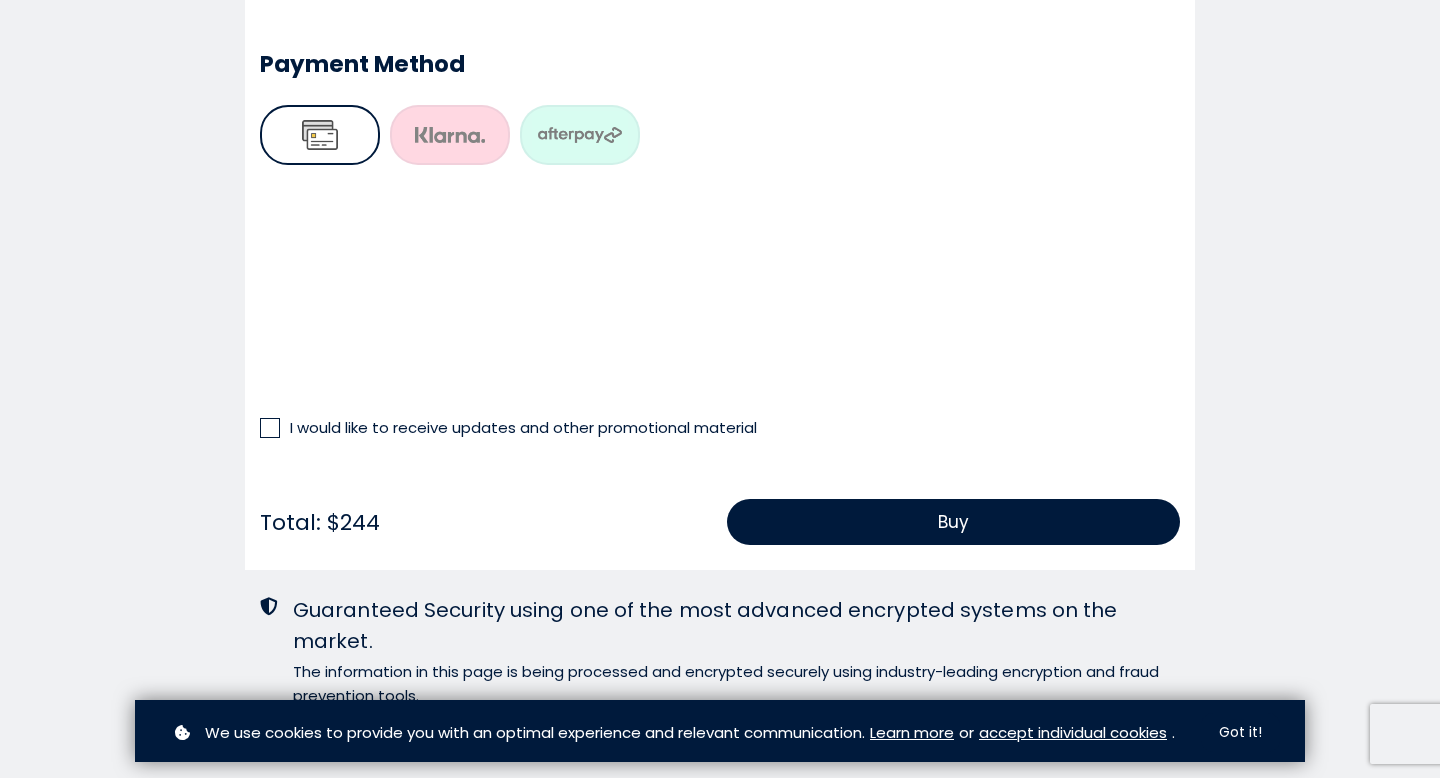 click at bounding box center [270, 428] 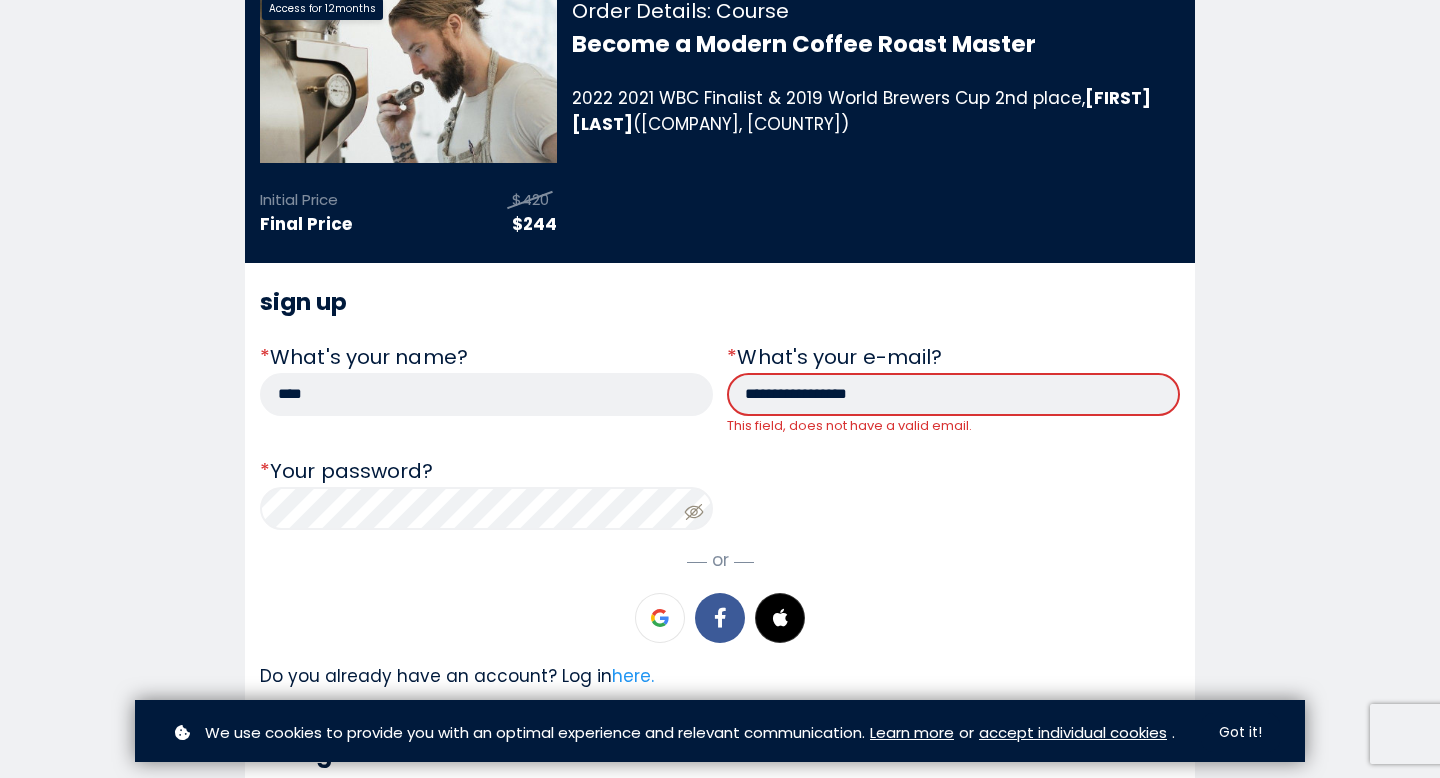 click on "**********" at bounding box center [953, 394] 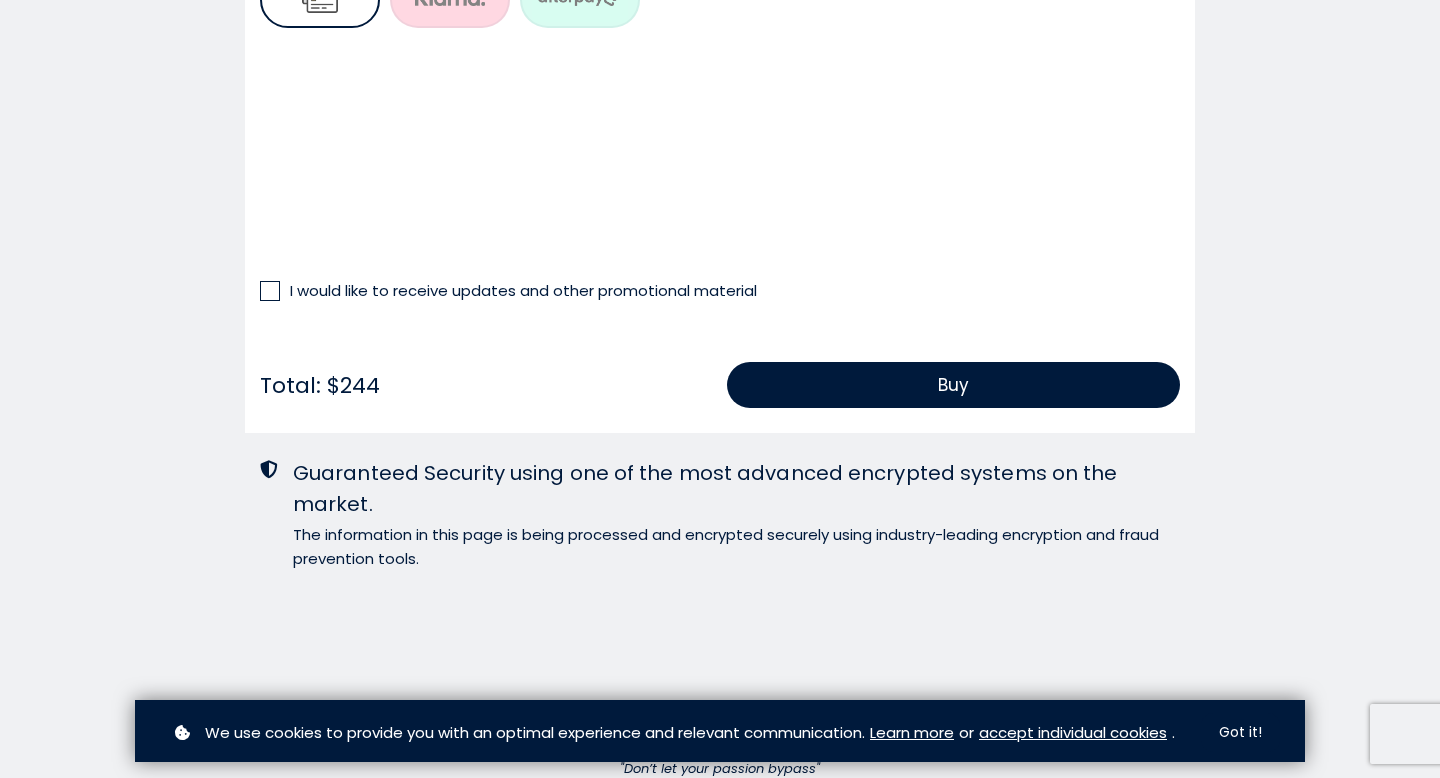 scroll, scrollTop: 1437, scrollLeft: 0, axis: vertical 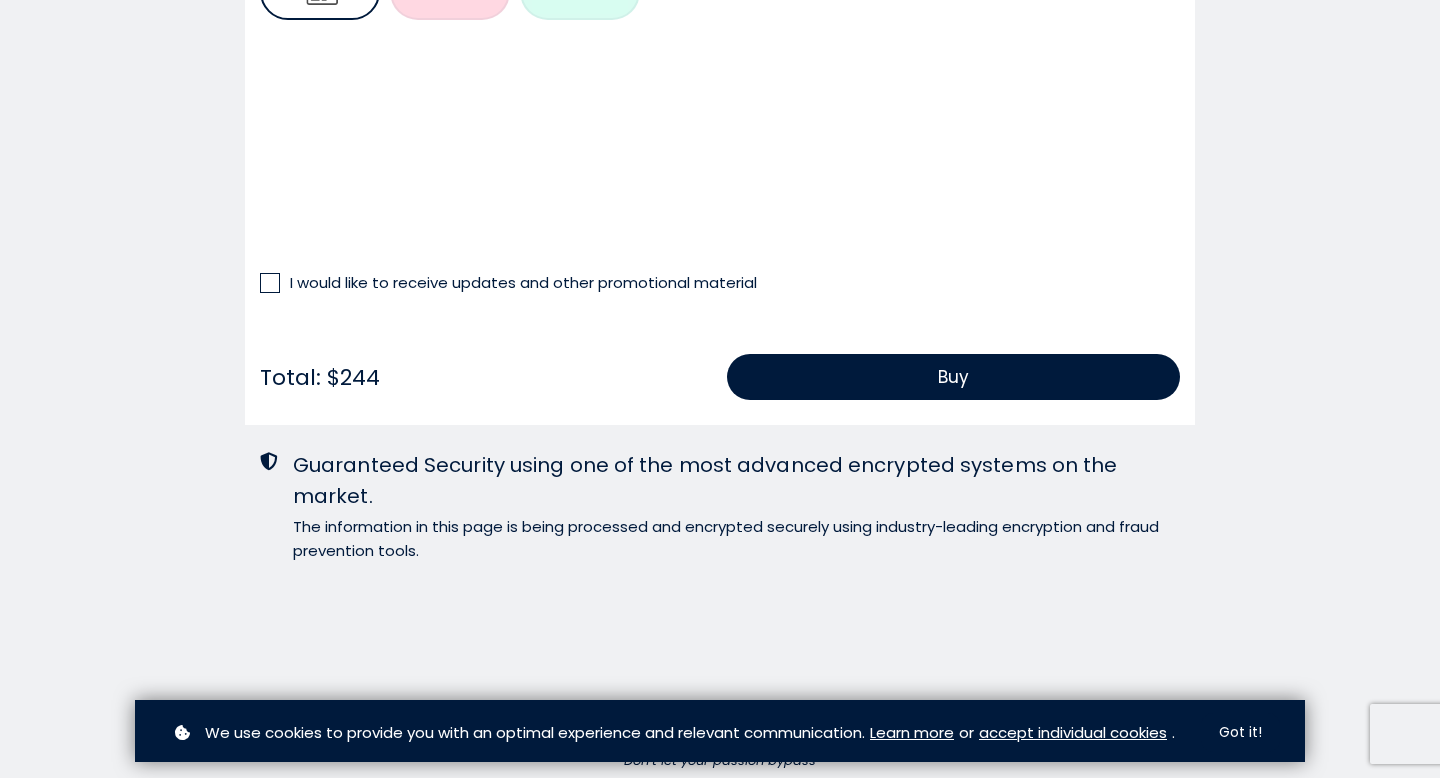 type on "**********" 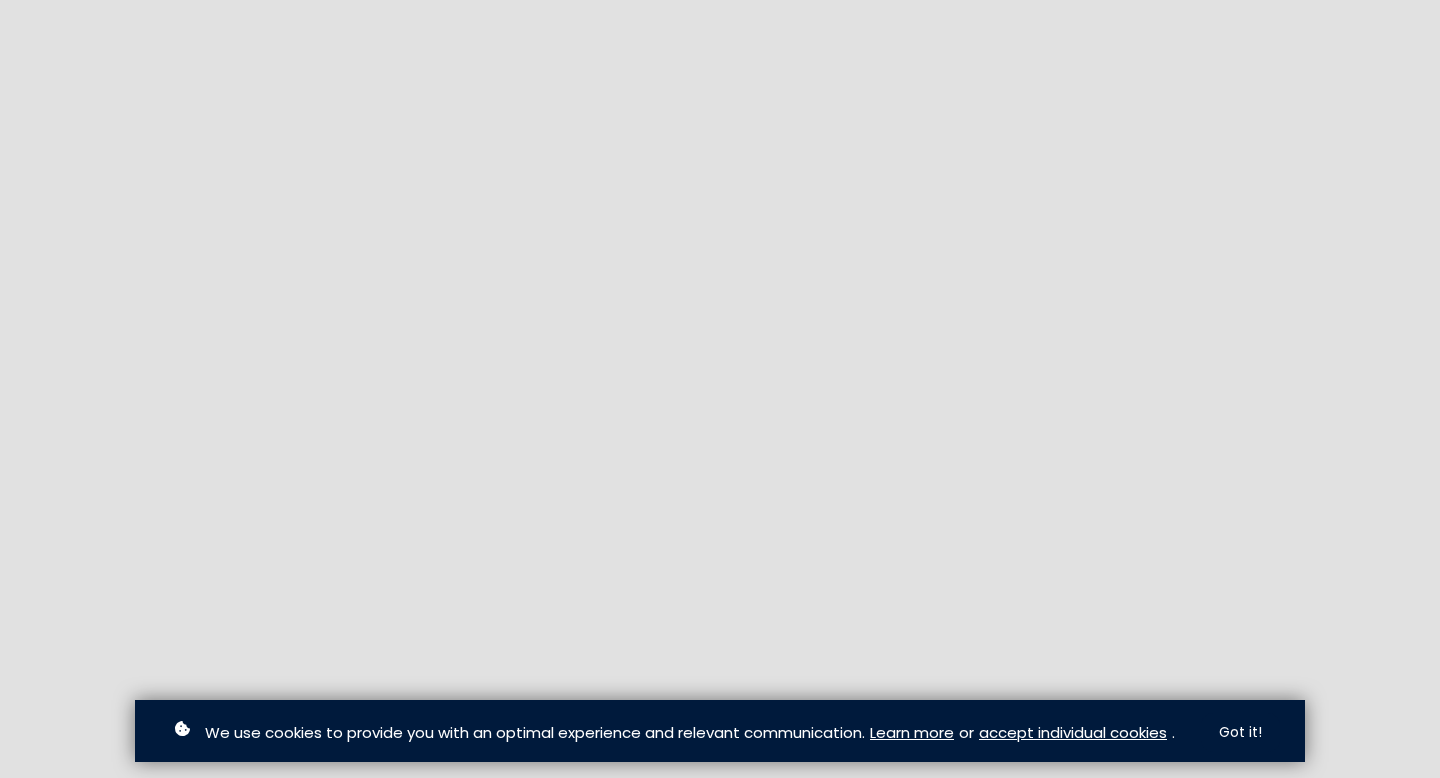 scroll, scrollTop: 0, scrollLeft: 0, axis: both 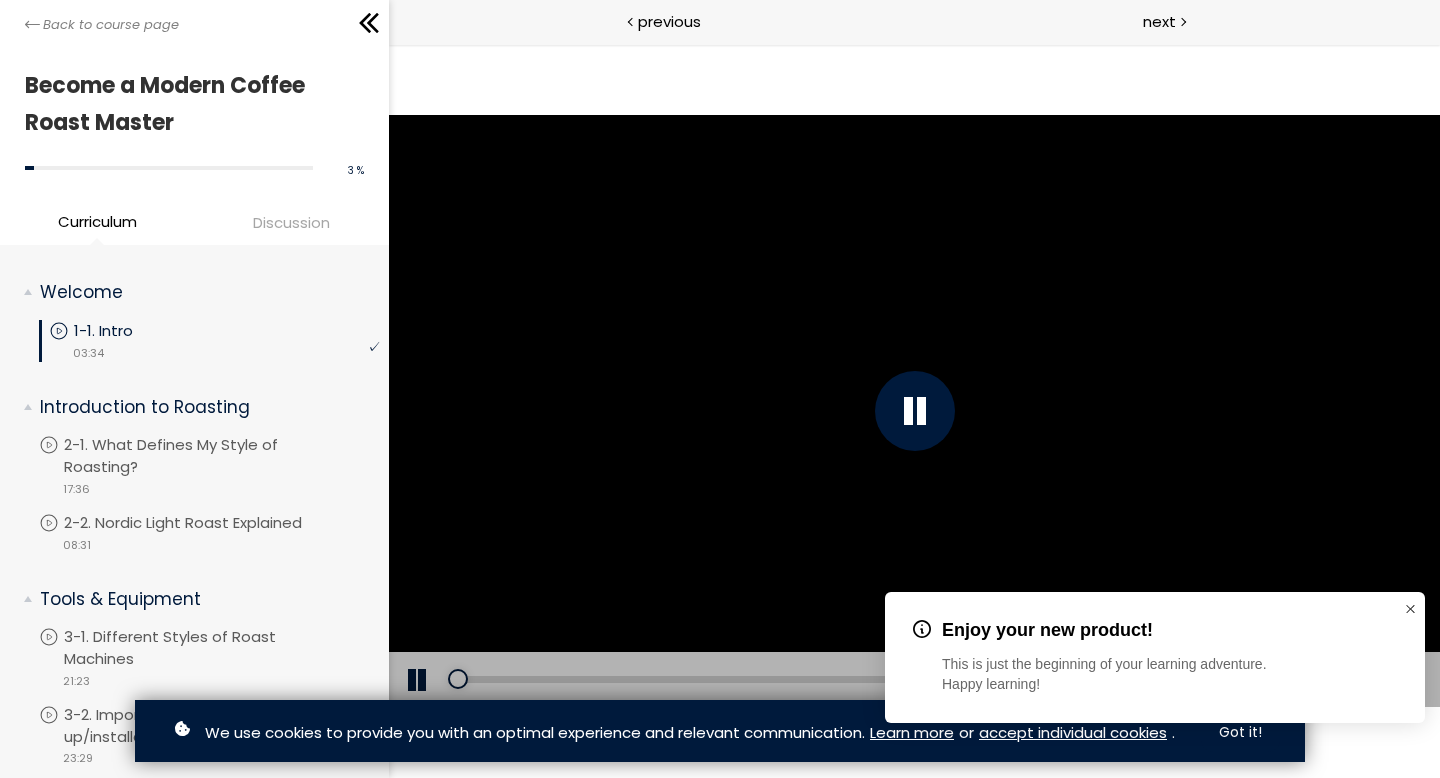 click at bounding box center [1410, 607] 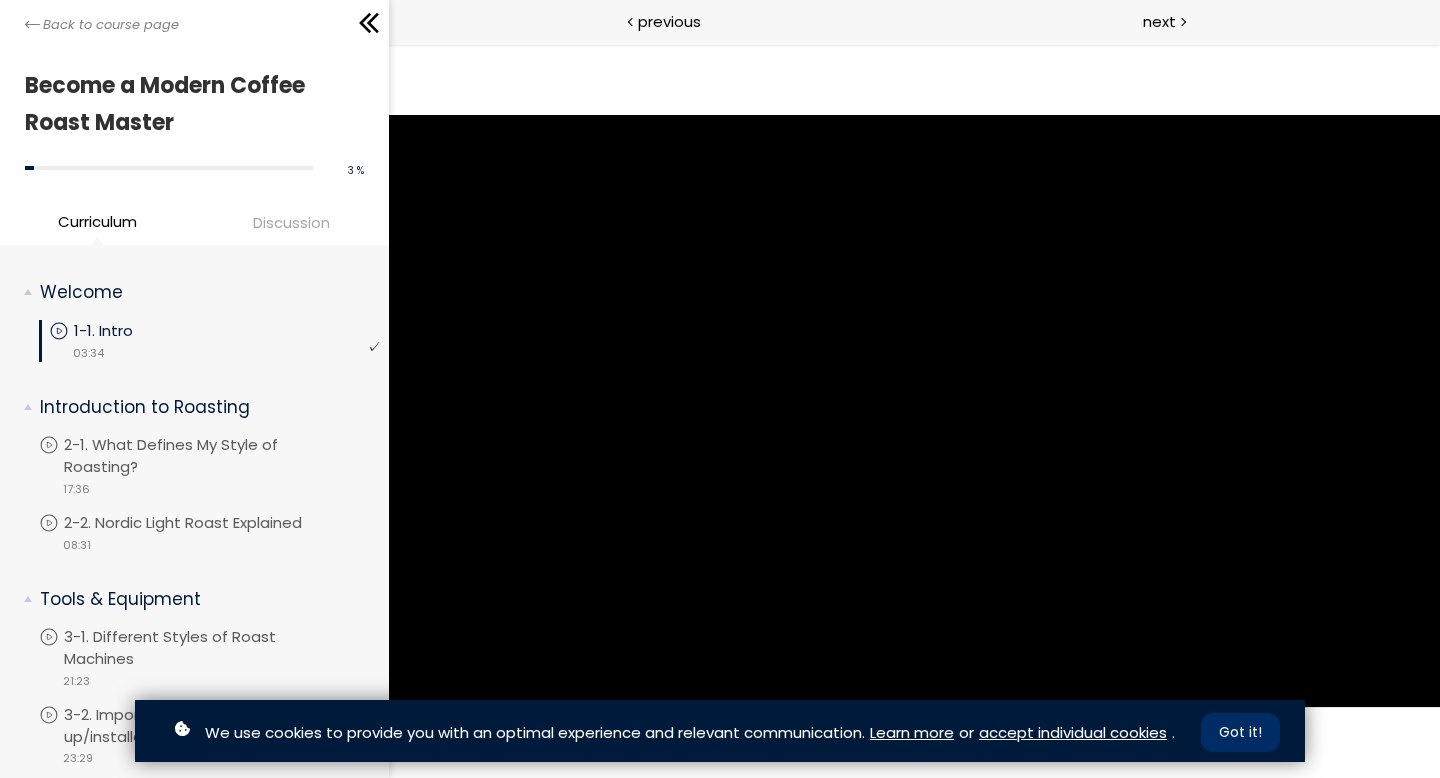 click on "Got it!" at bounding box center (1240, 732) 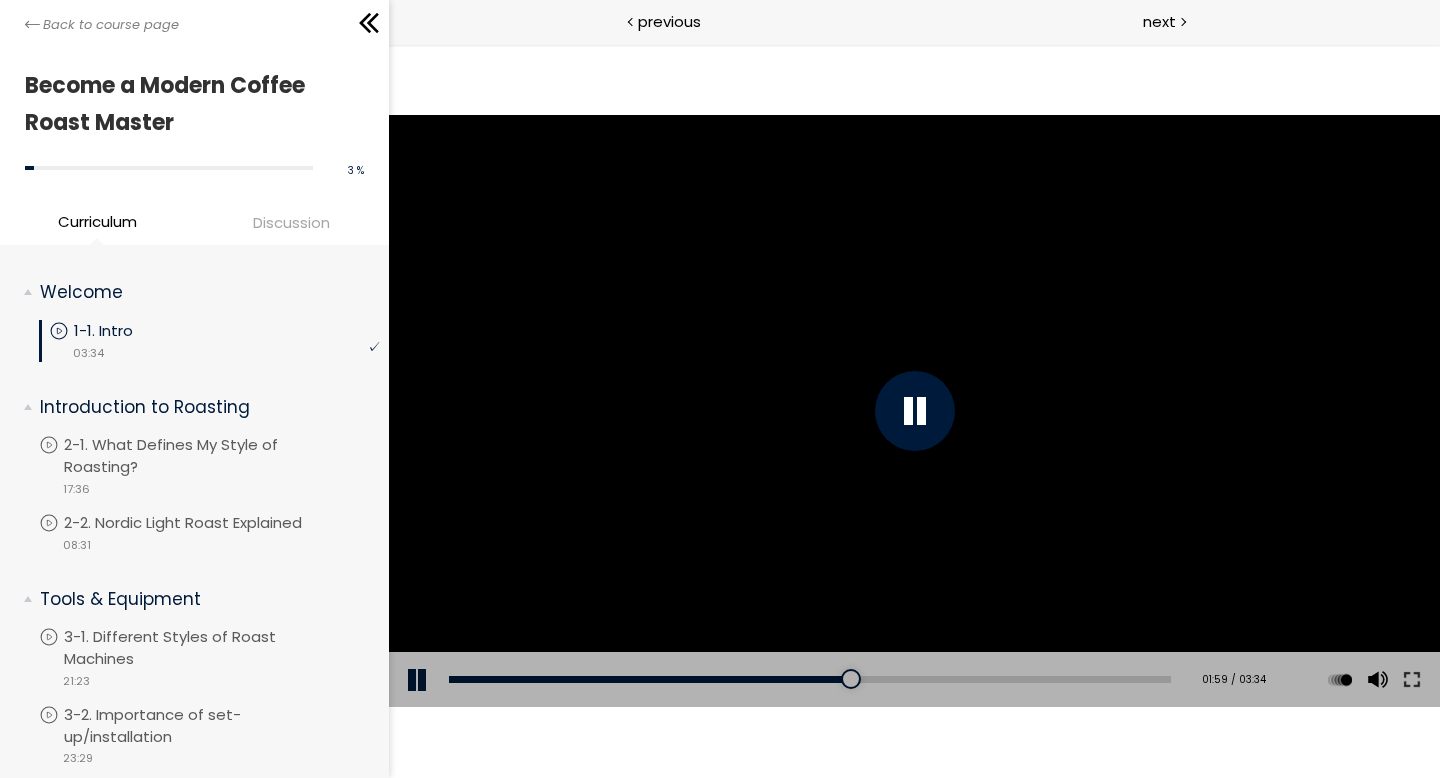 click at bounding box center [418, 680] 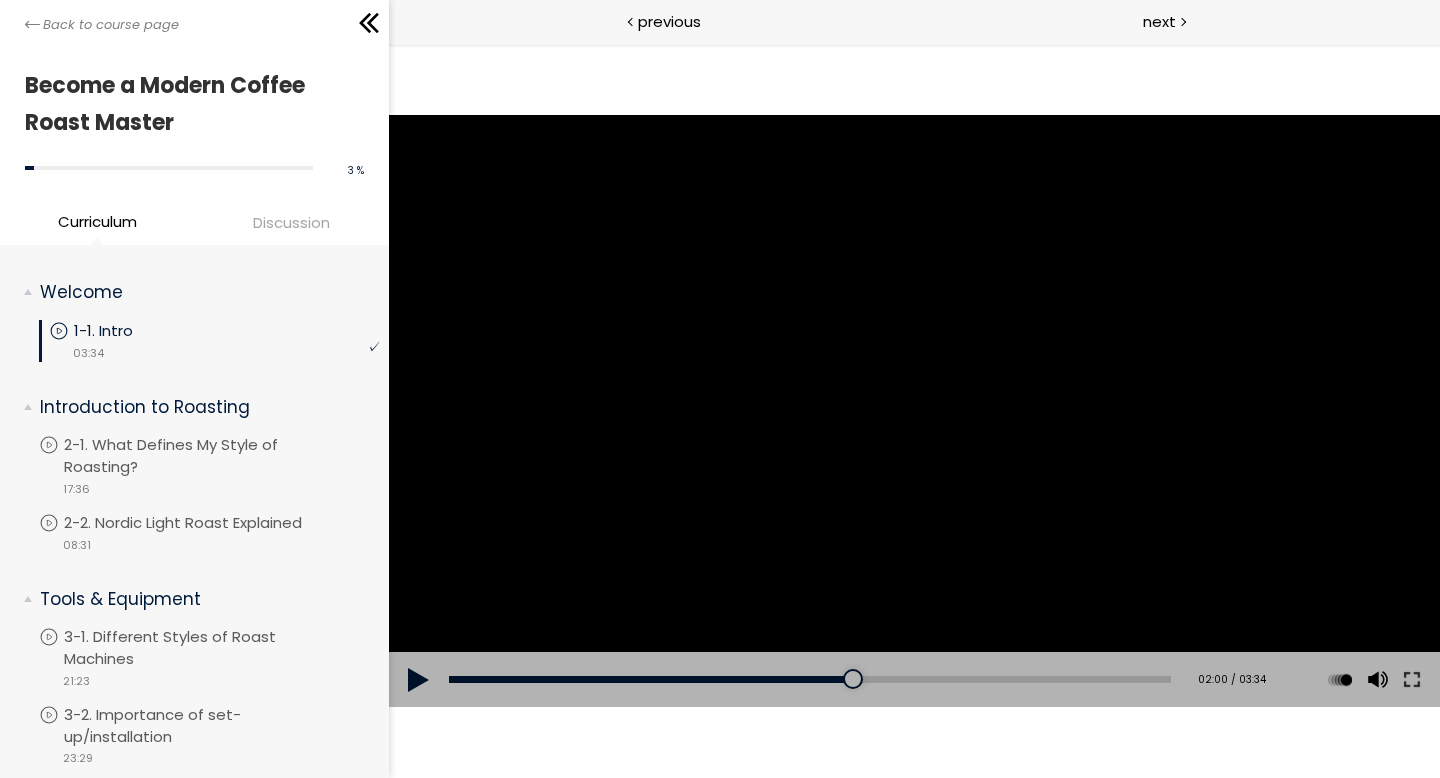 click at bounding box center (418, 680) 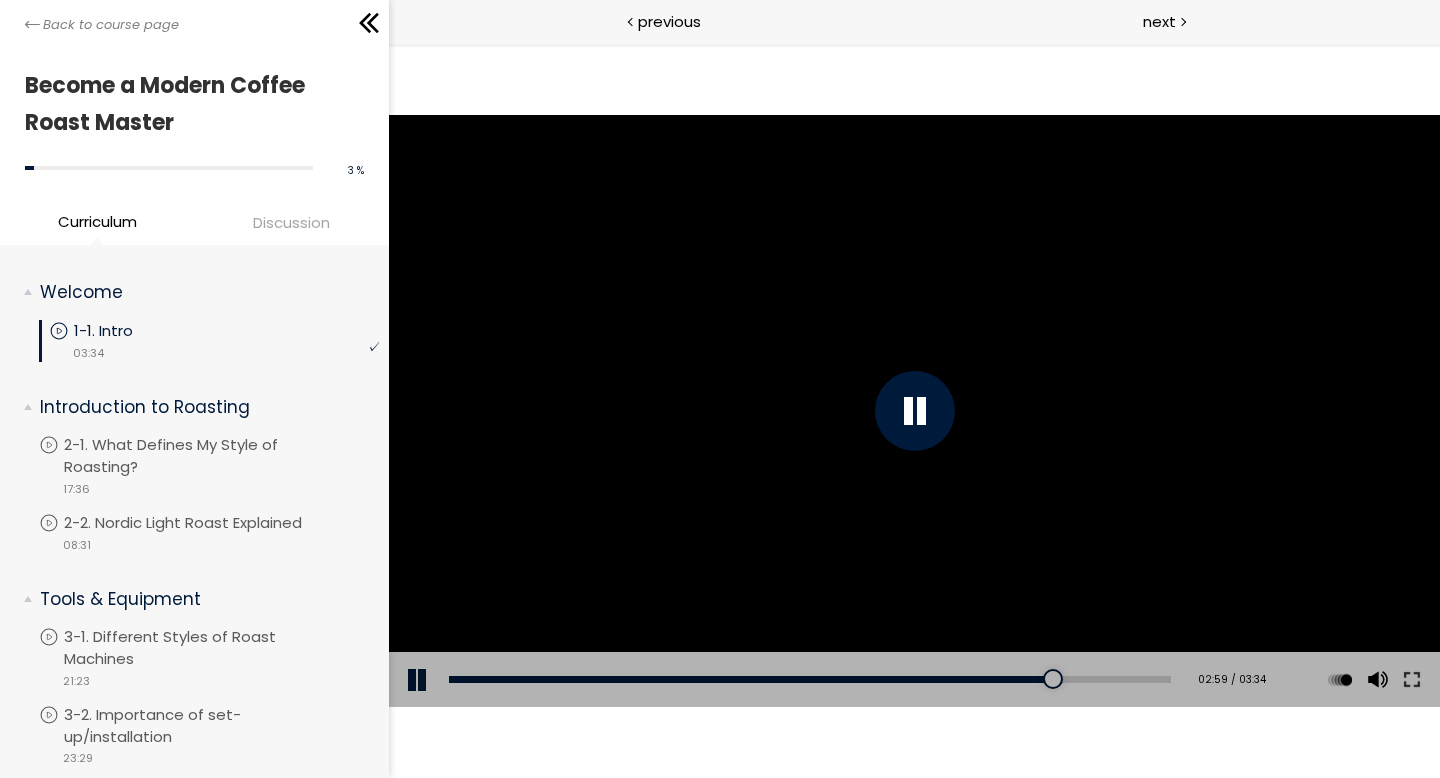 click at bounding box center (418, 680) 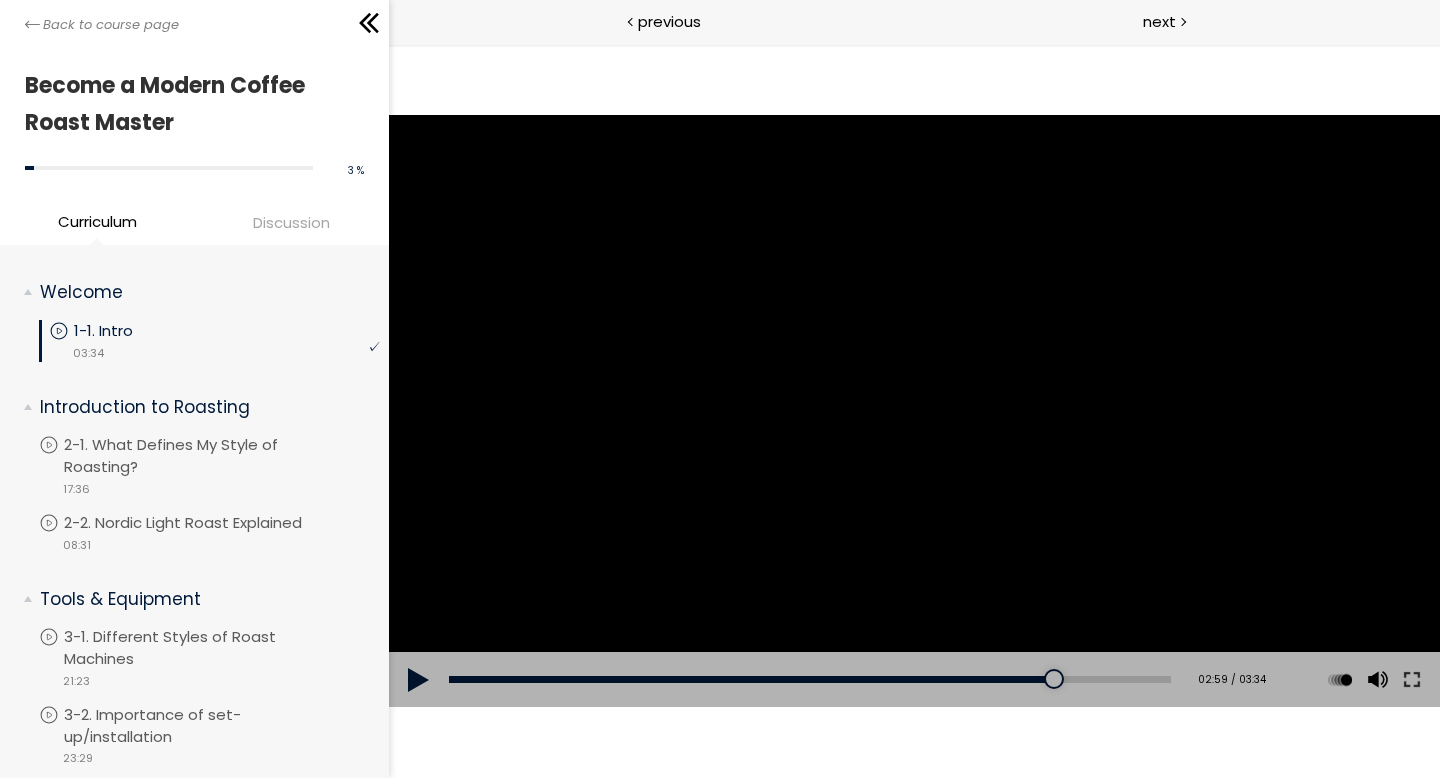 click at bounding box center [418, 680] 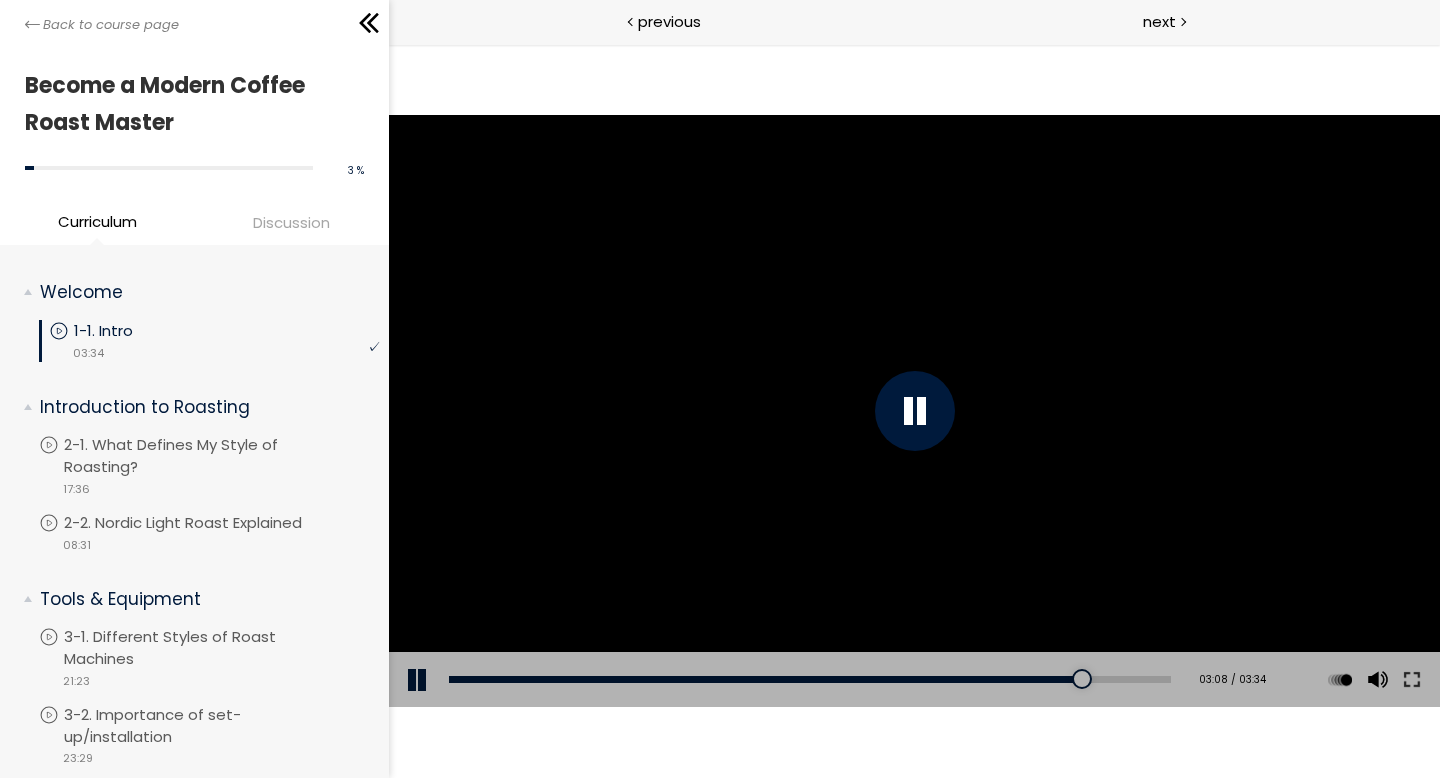 click at bounding box center (418, 680) 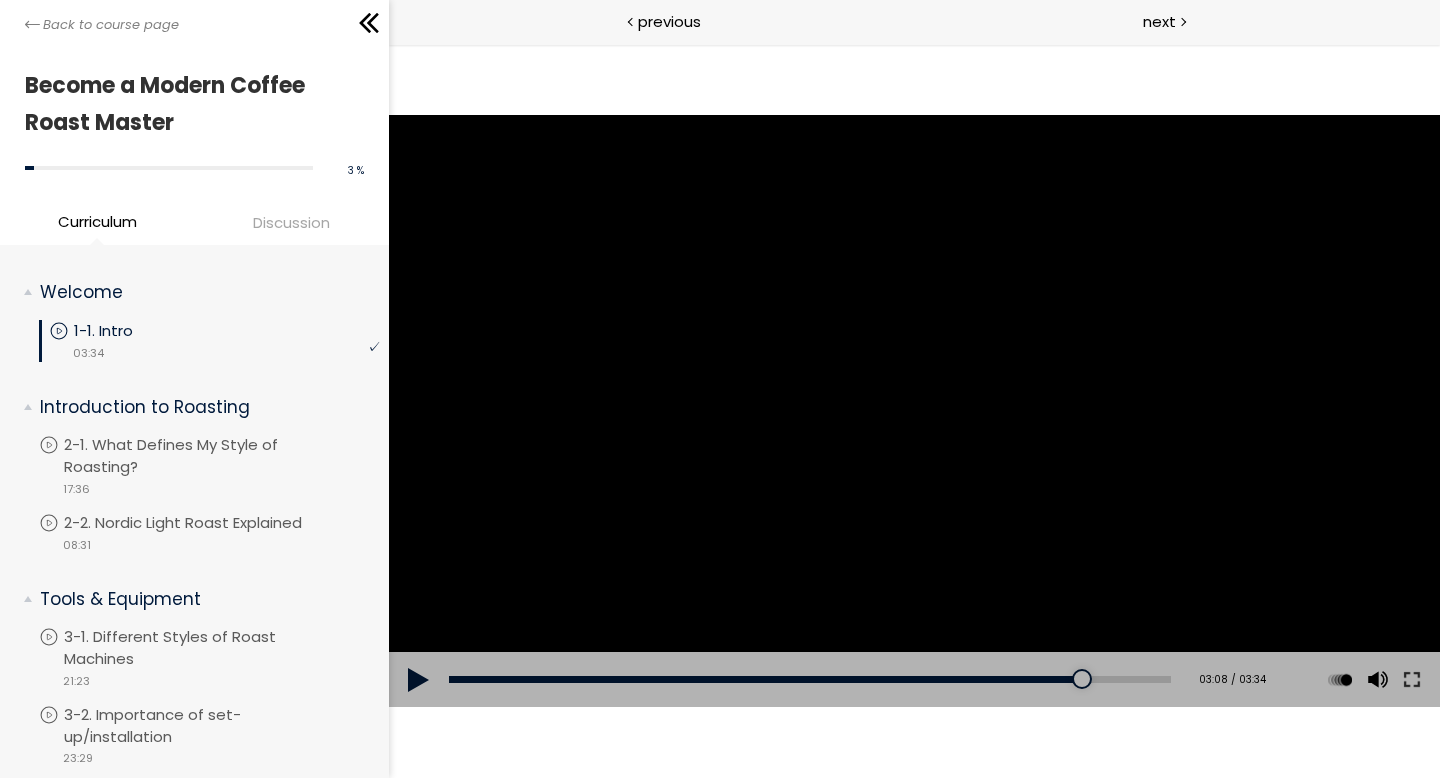 click at bounding box center (418, 680) 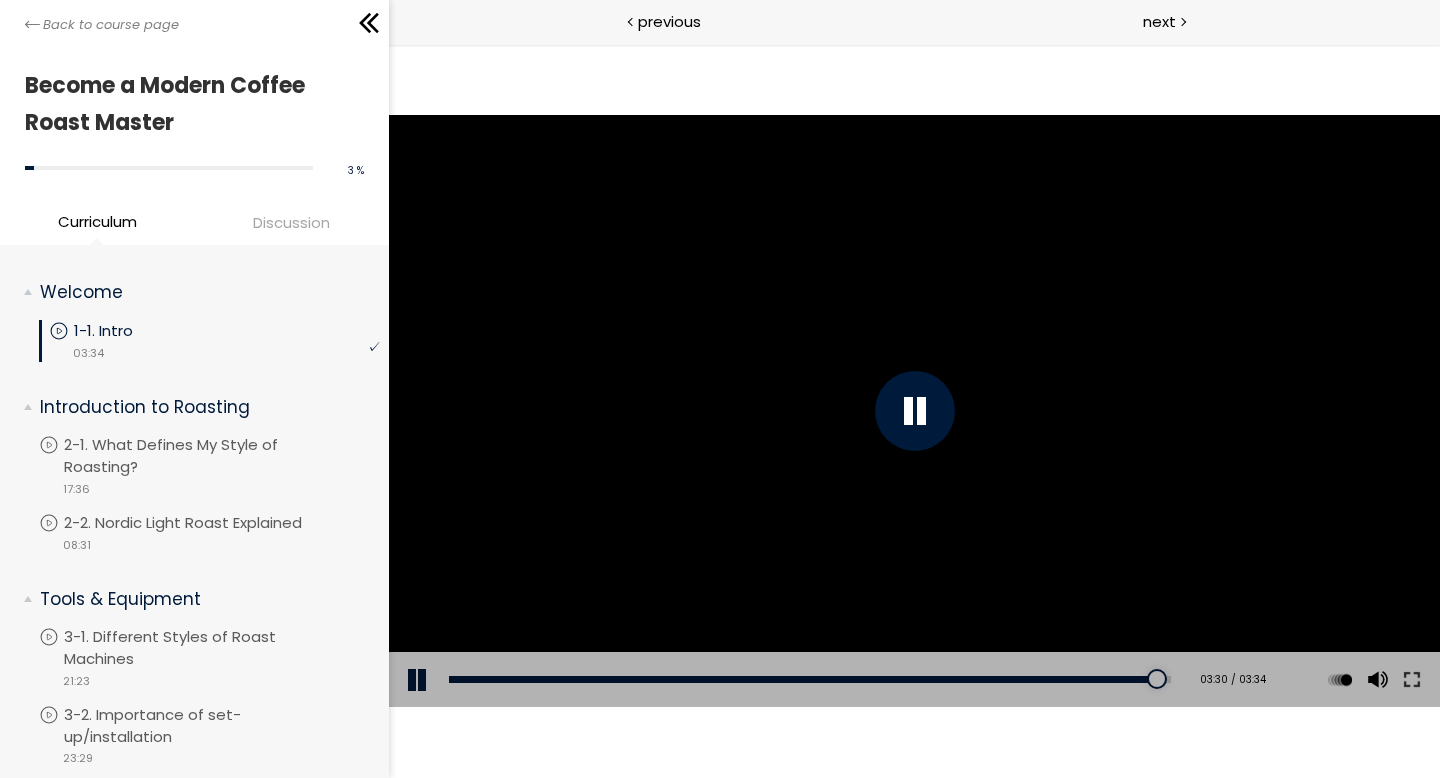 click at bounding box center [418, 680] 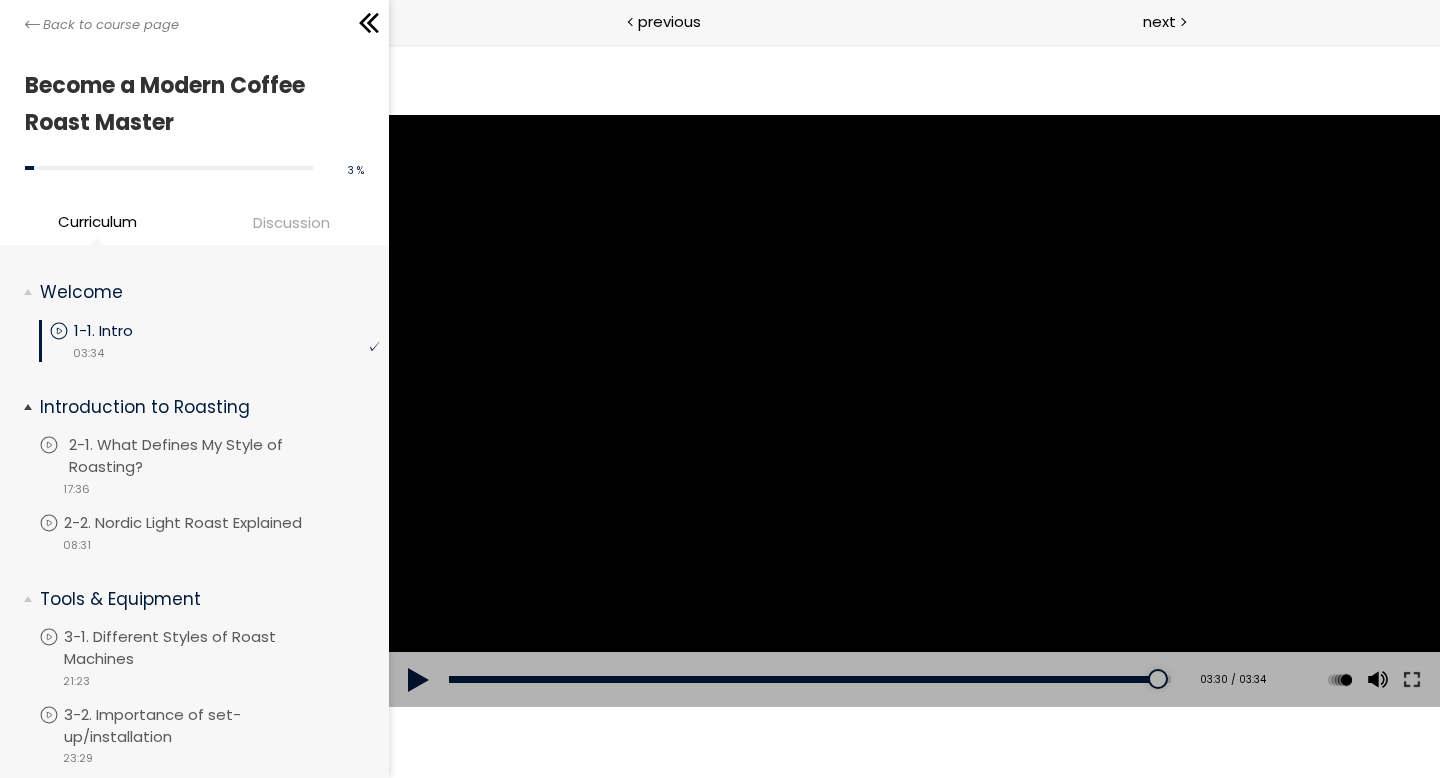 click on "2-1. What Defines My Style of Roasting?" at bounding box center [226, 456] 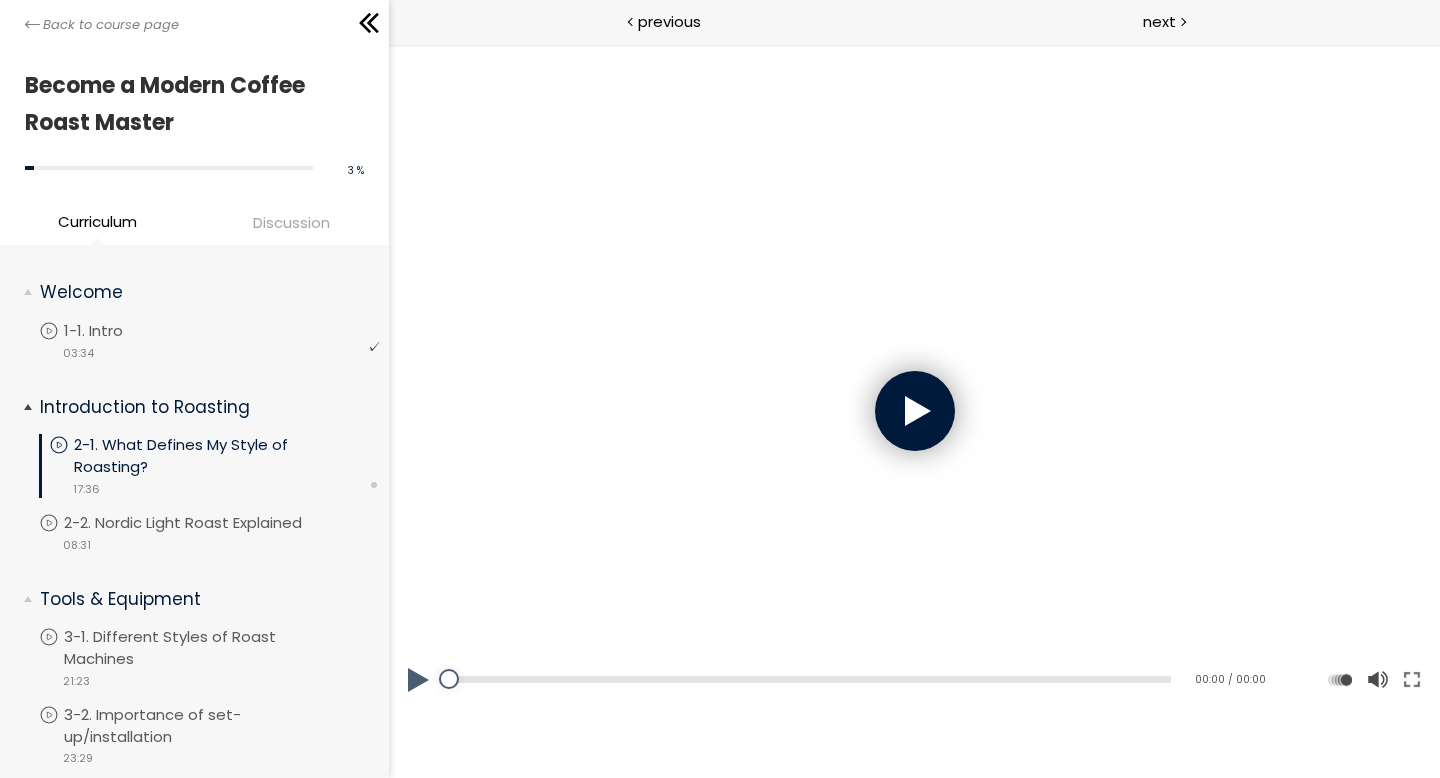 scroll, scrollTop: 0, scrollLeft: 0, axis: both 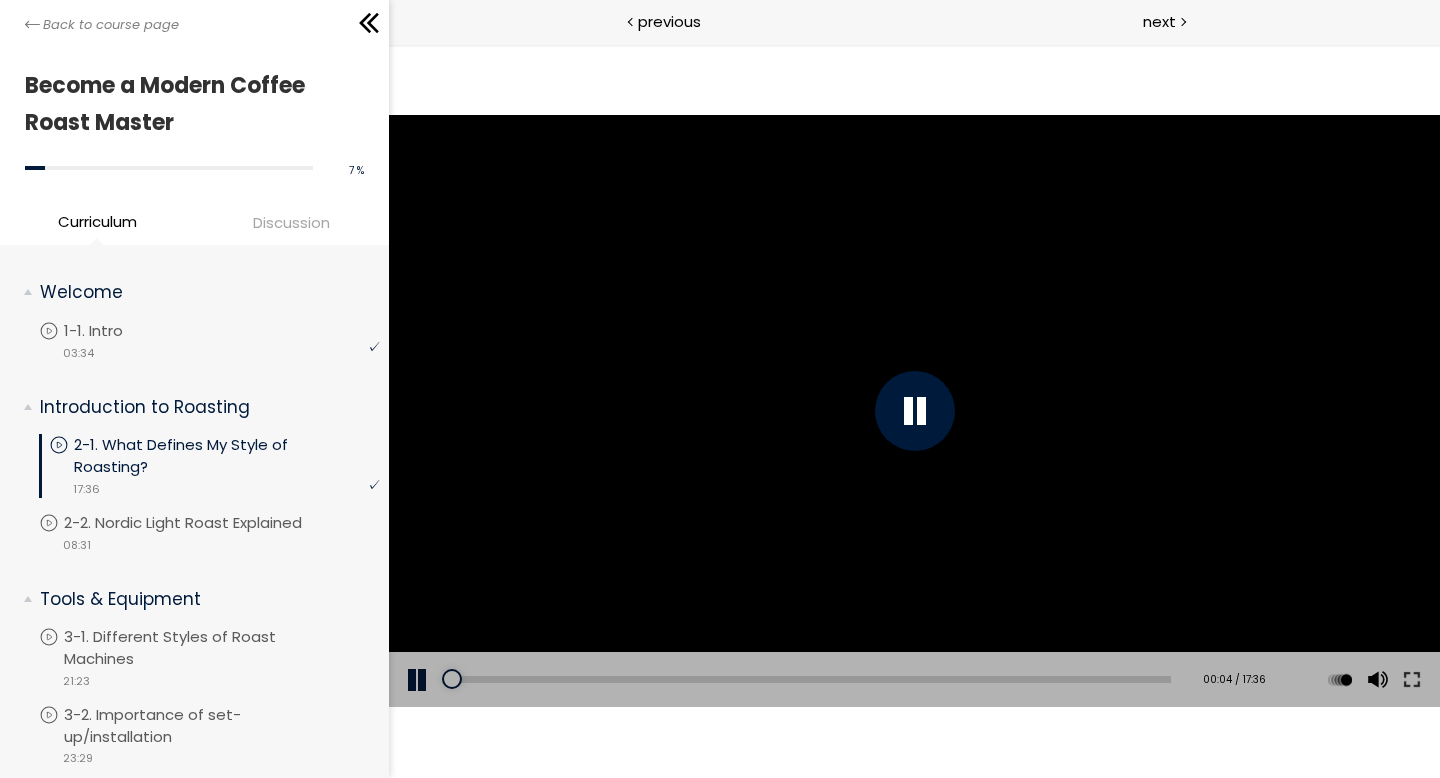 click at bounding box center (914, 411) 